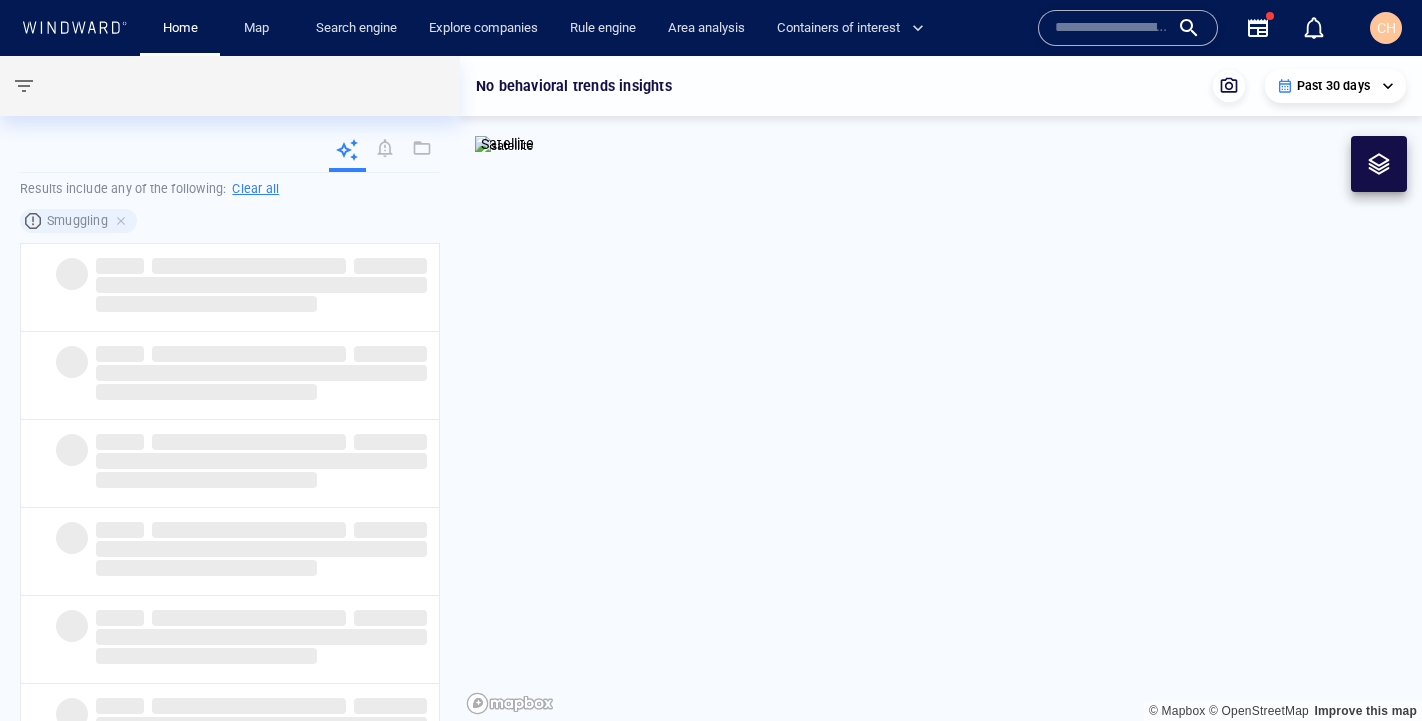 scroll, scrollTop: 0, scrollLeft: 0, axis: both 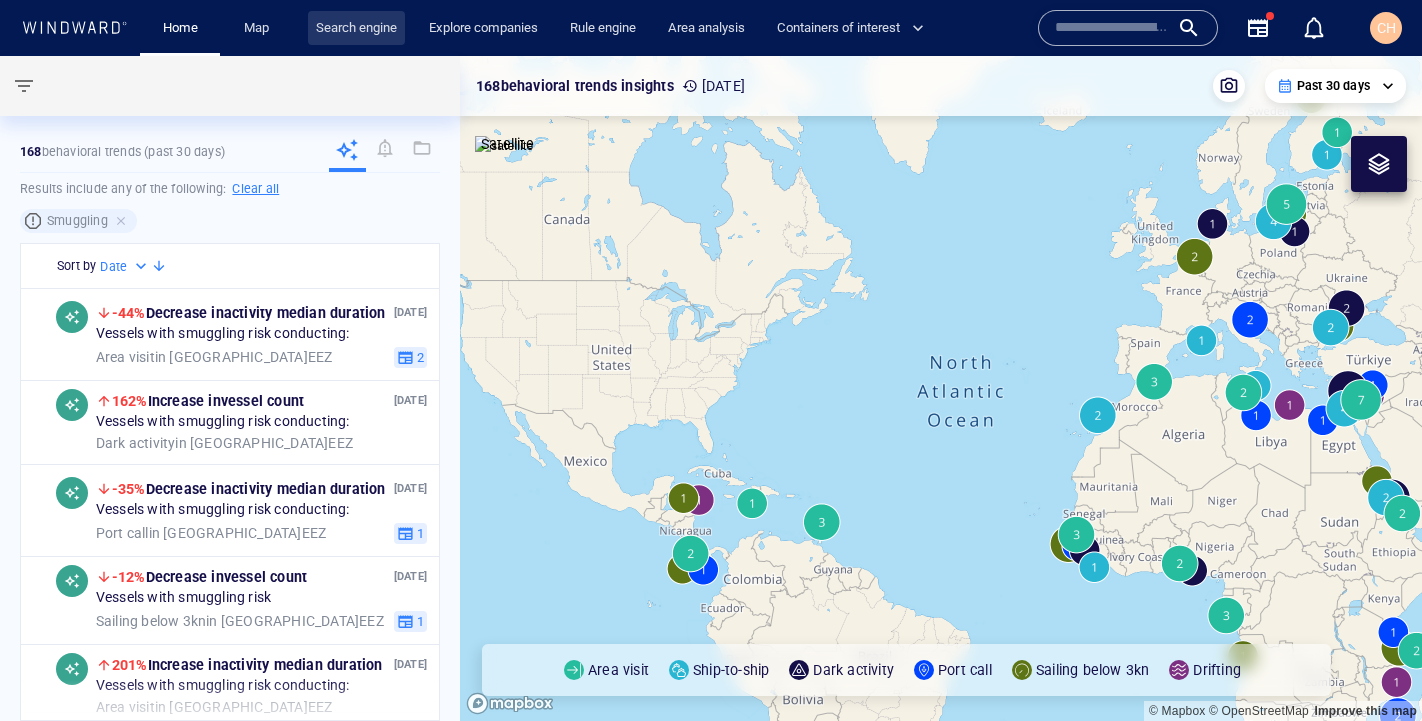 click on "Search engine" at bounding box center [356, 28] 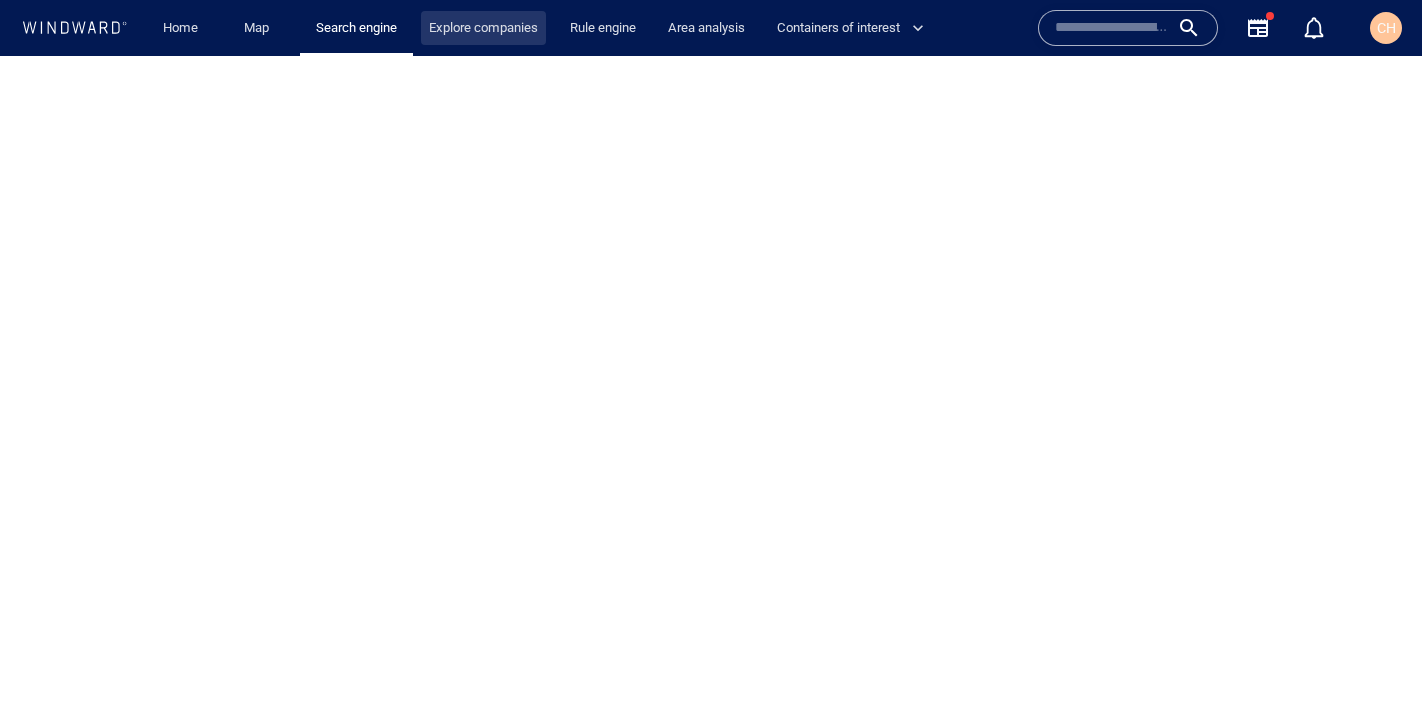 scroll, scrollTop: 0, scrollLeft: 0, axis: both 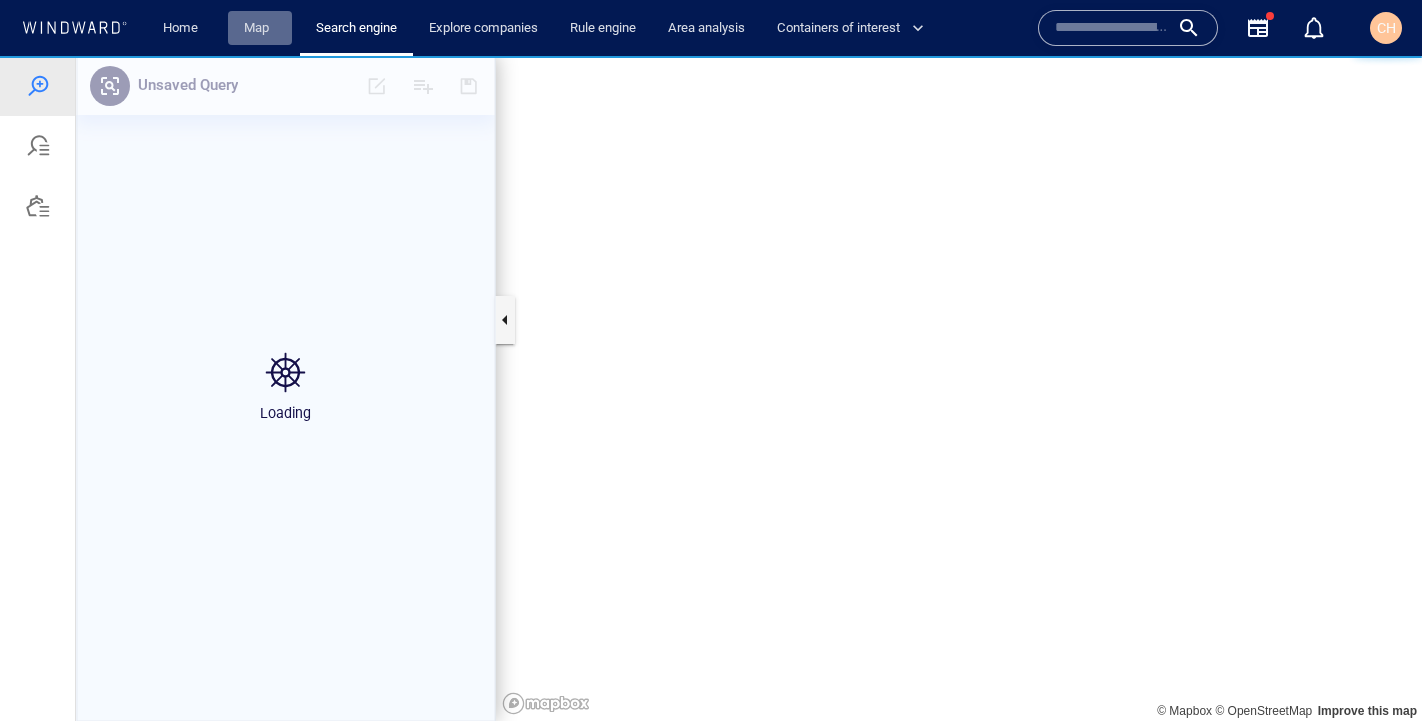 click on "Map" at bounding box center (260, 28) 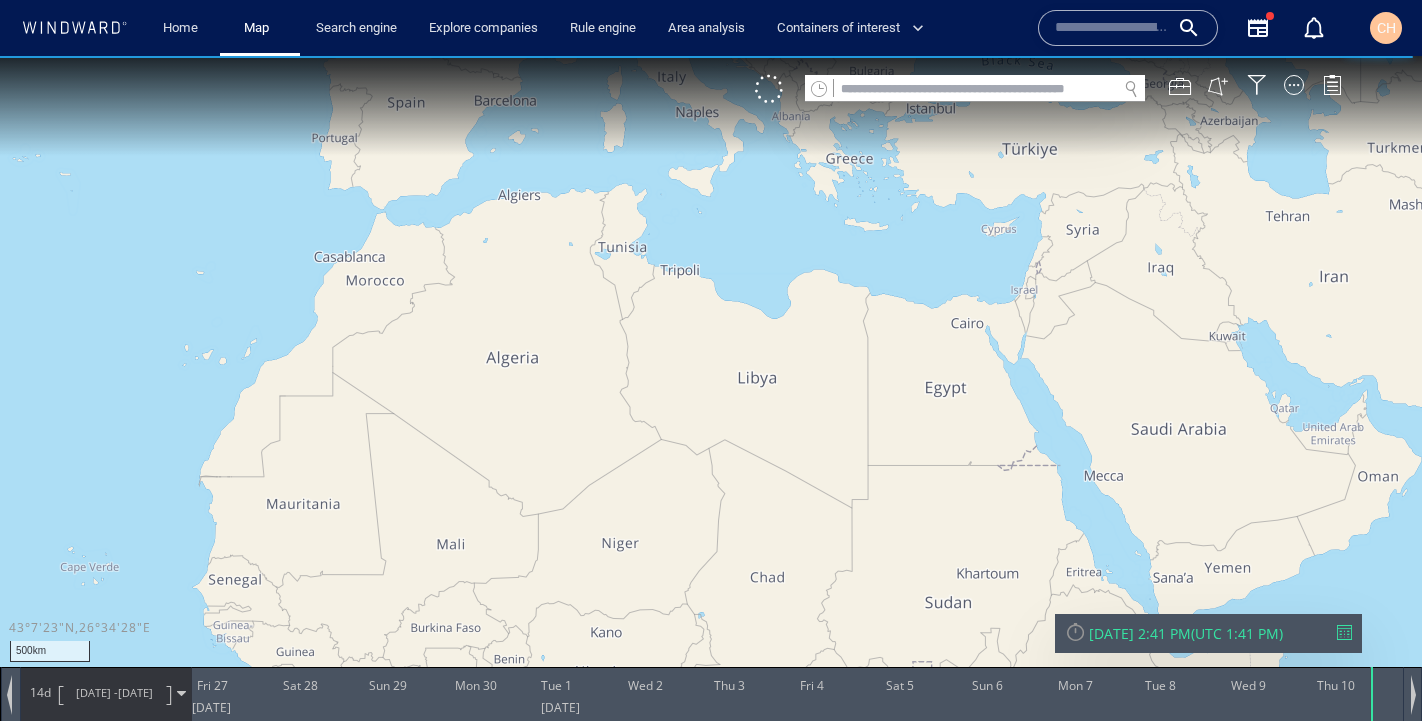 click 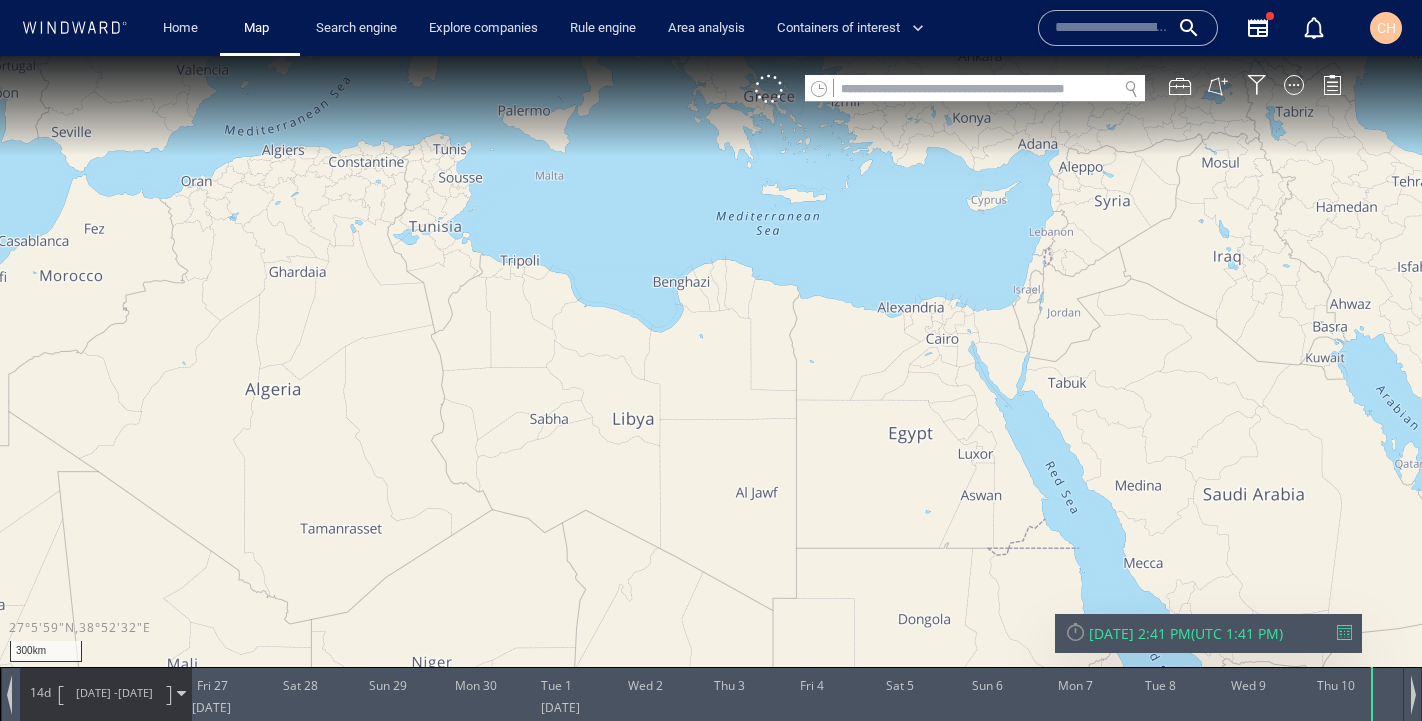 drag, startPoint x: 1121, startPoint y: 417, endPoint x: 787, endPoint y: 228, distance: 383.76685 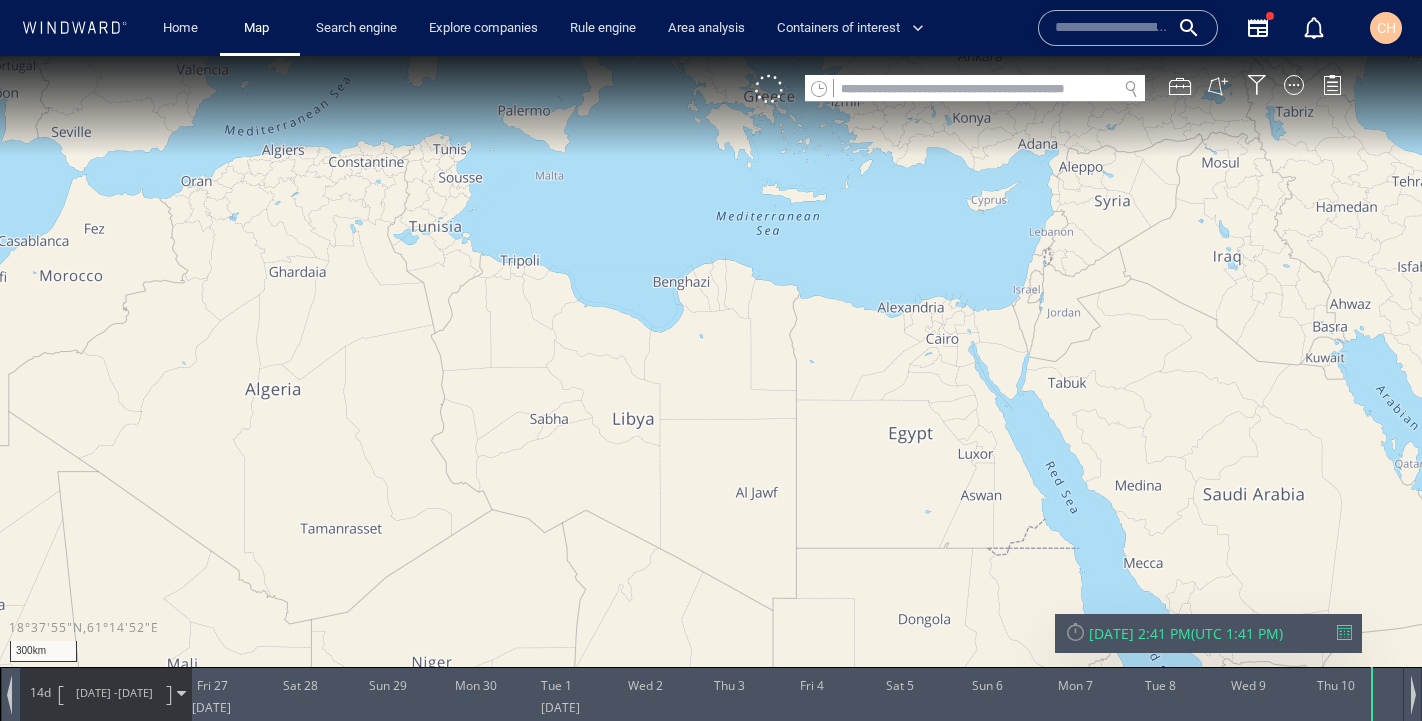 drag, startPoint x: 1214, startPoint y: 405, endPoint x: 869, endPoint y: 401, distance: 345.0232 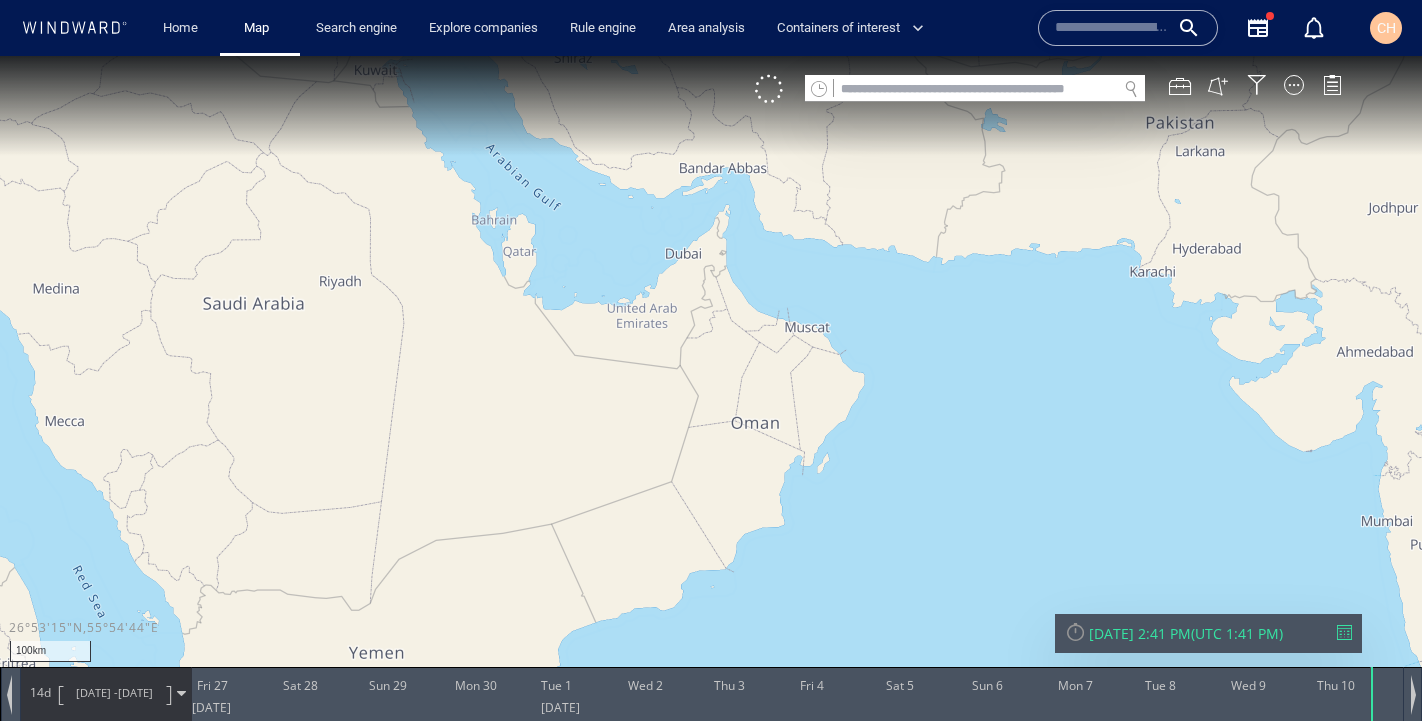 drag, startPoint x: 684, startPoint y: 142, endPoint x: 691, endPoint y: 200, distance: 58.420887 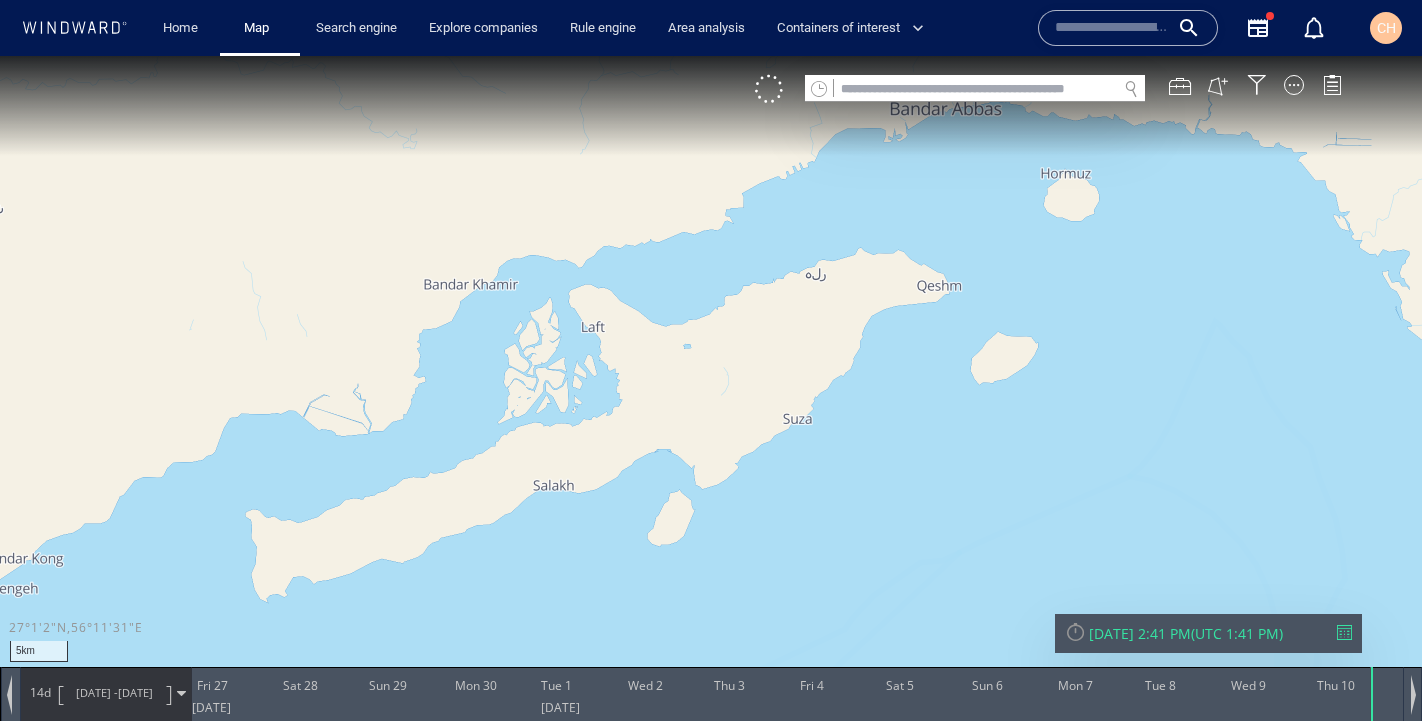drag, startPoint x: 1017, startPoint y: 257, endPoint x: 634, endPoint y: 447, distance: 427.5383 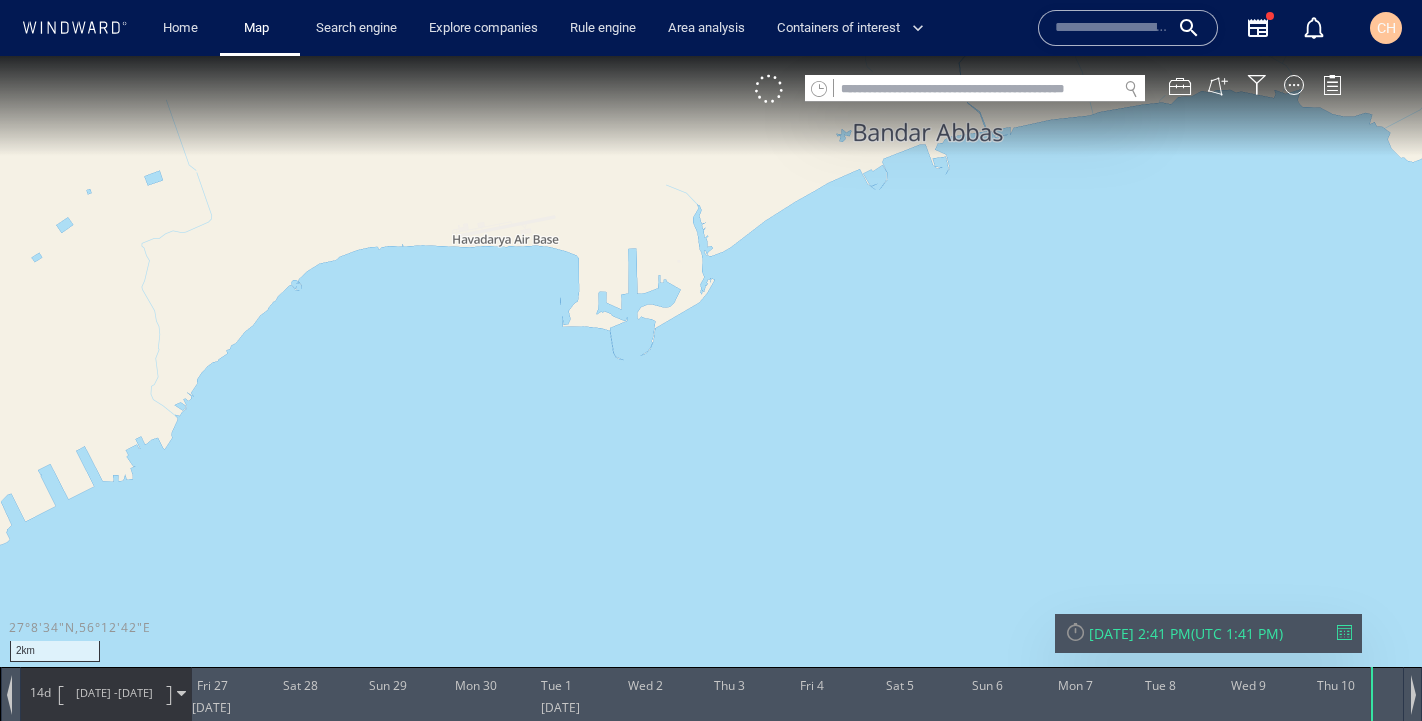 drag, startPoint x: 662, startPoint y: 296, endPoint x: 684, endPoint y: 342, distance: 50.990196 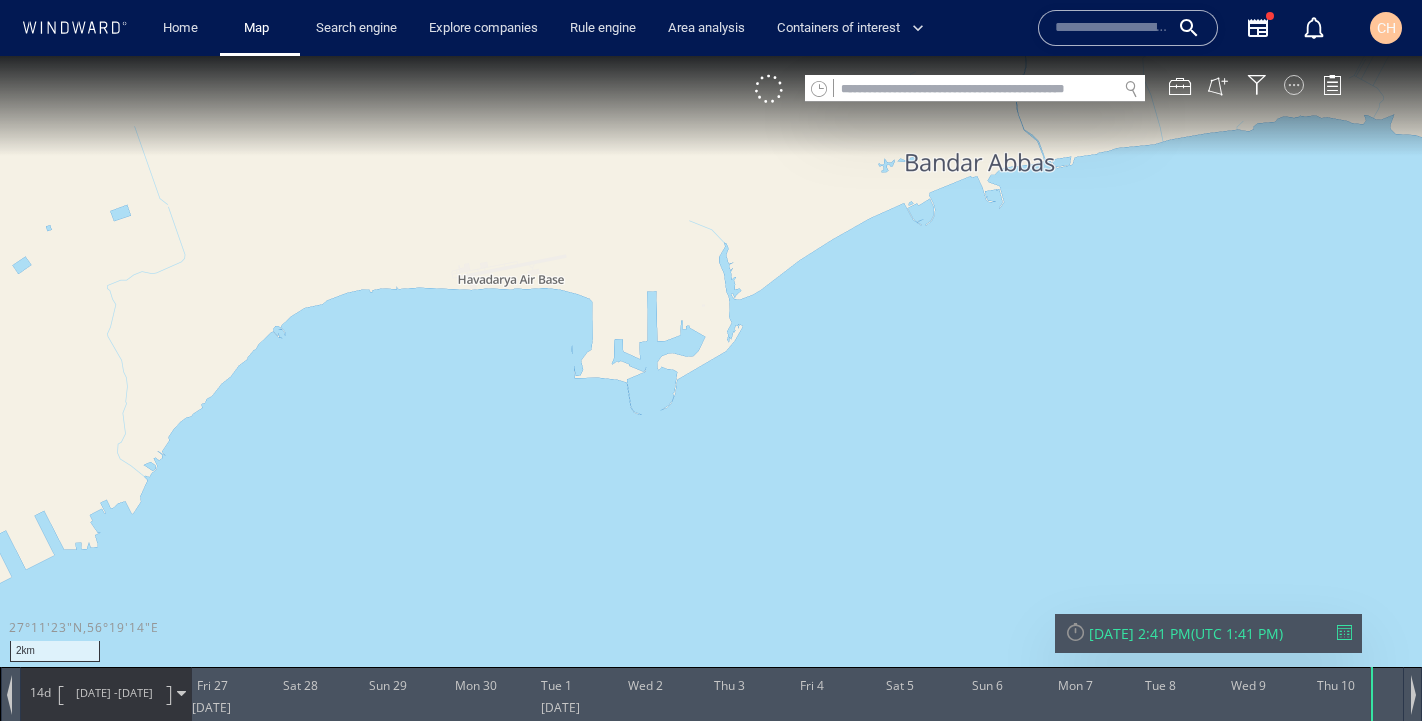 click at bounding box center (1294, 85) 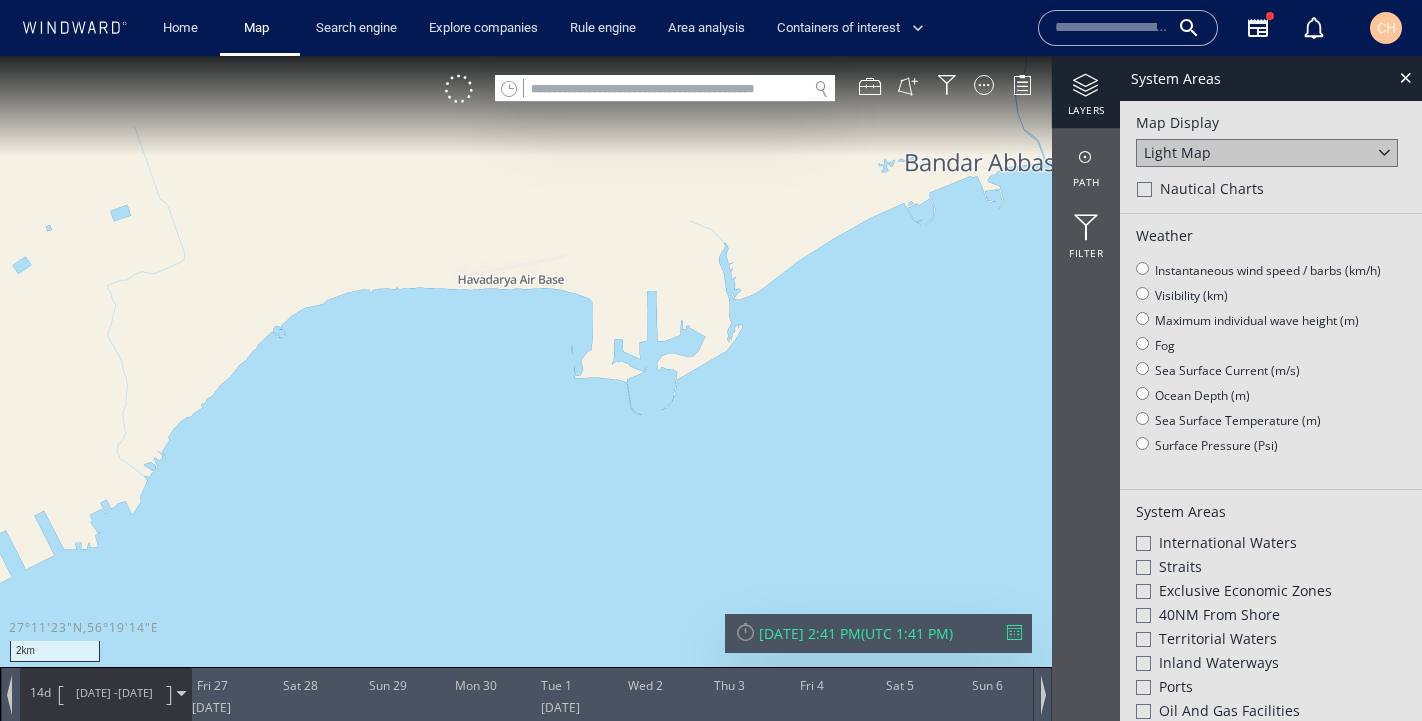 click on "Light Map" 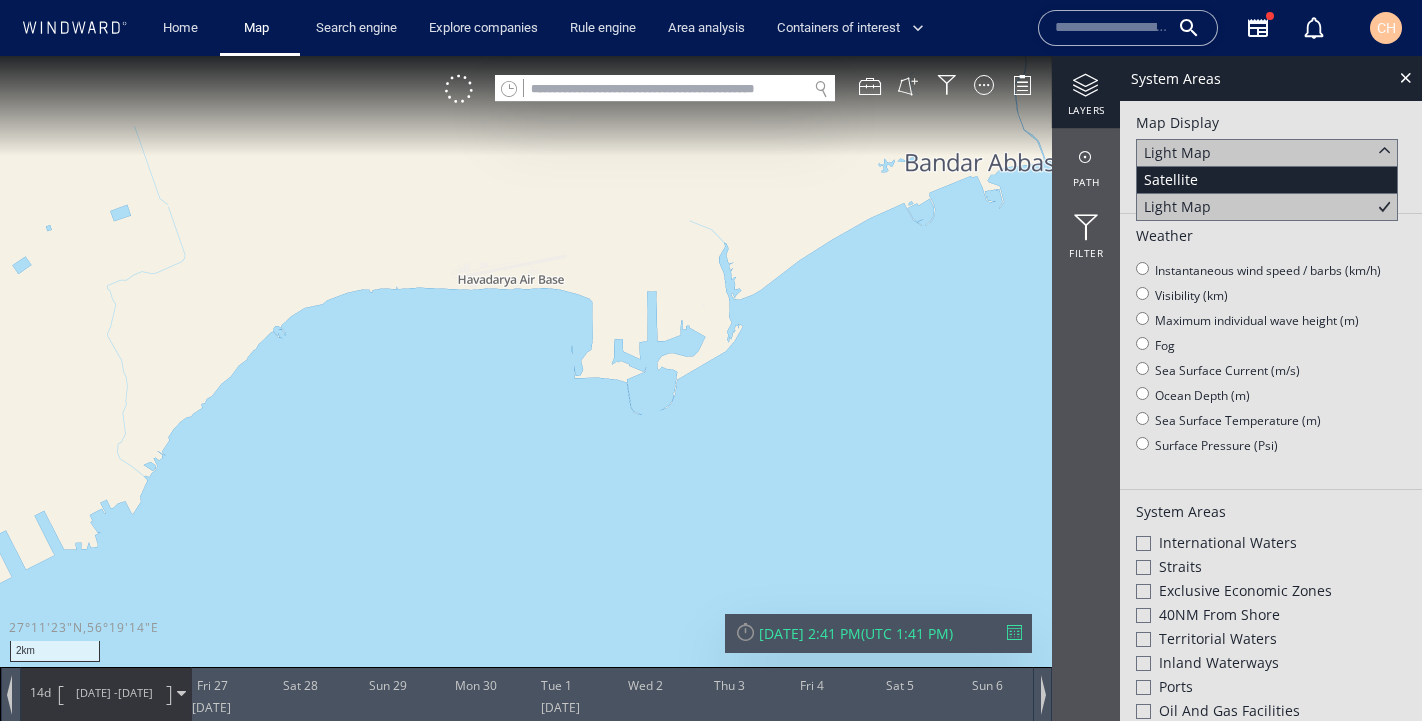 click on "Satellite" 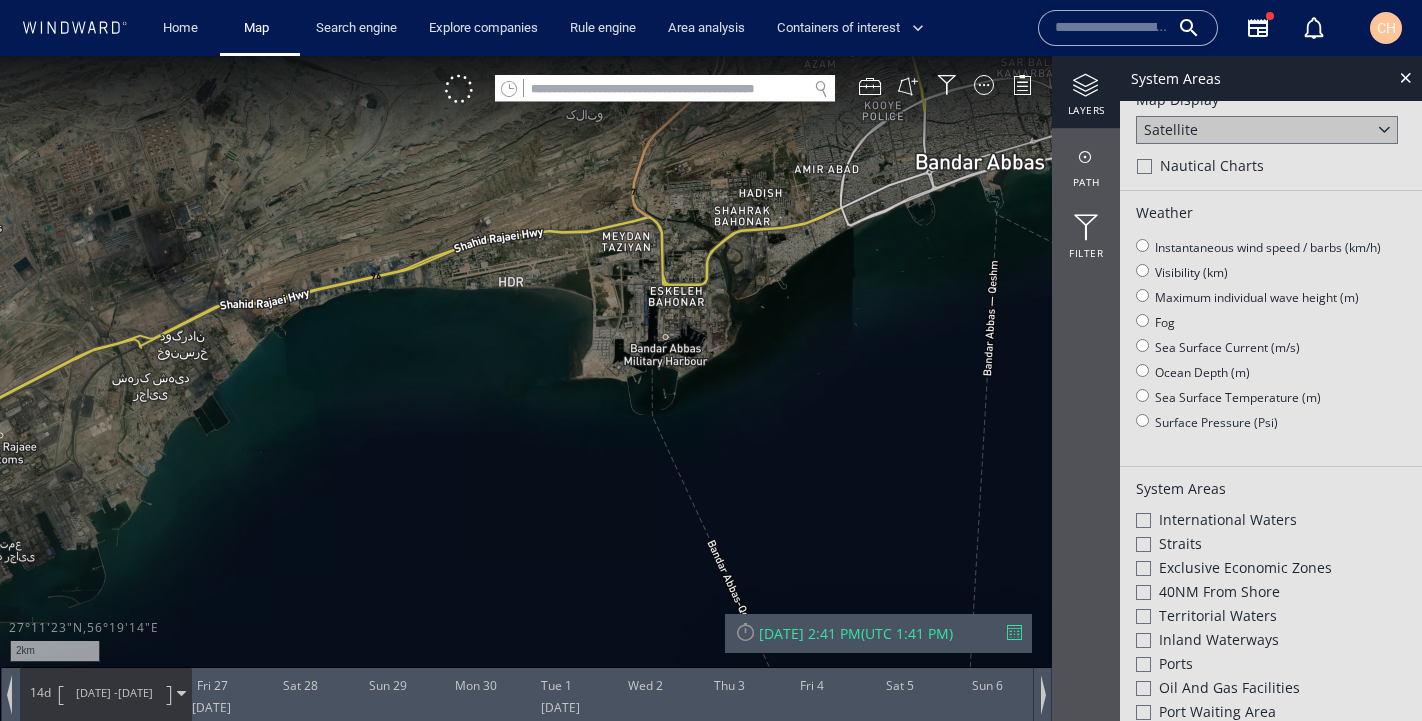 scroll, scrollTop: 0, scrollLeft: 0, axis: both 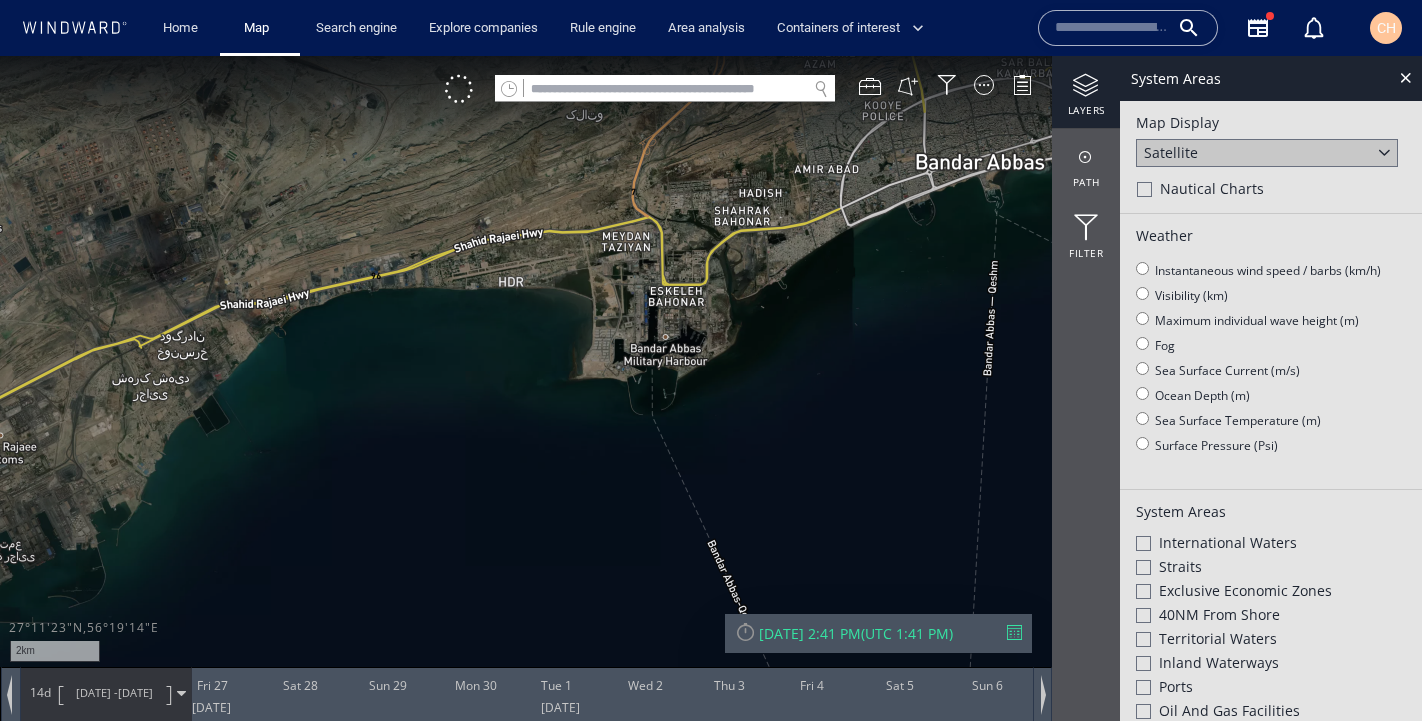 click on "Satellite" 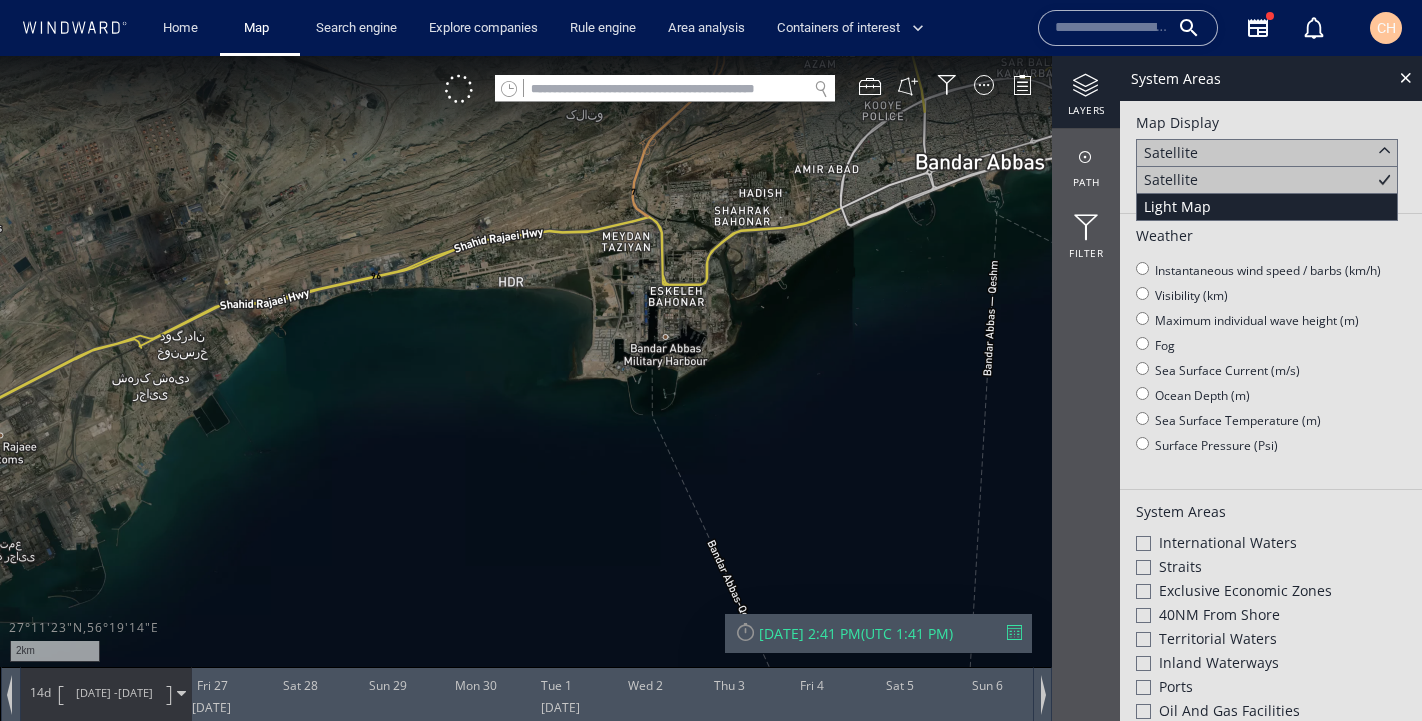 click on "Light Map" 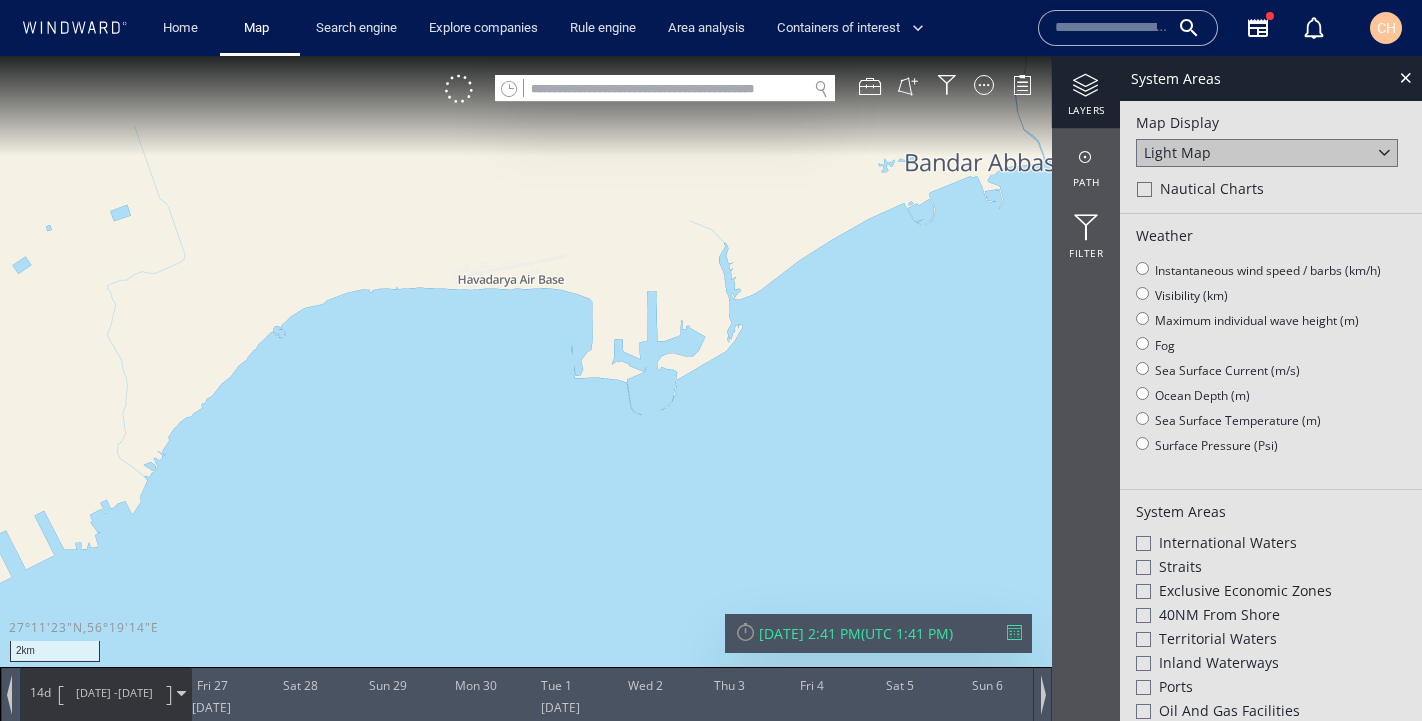 click on "Light Map" 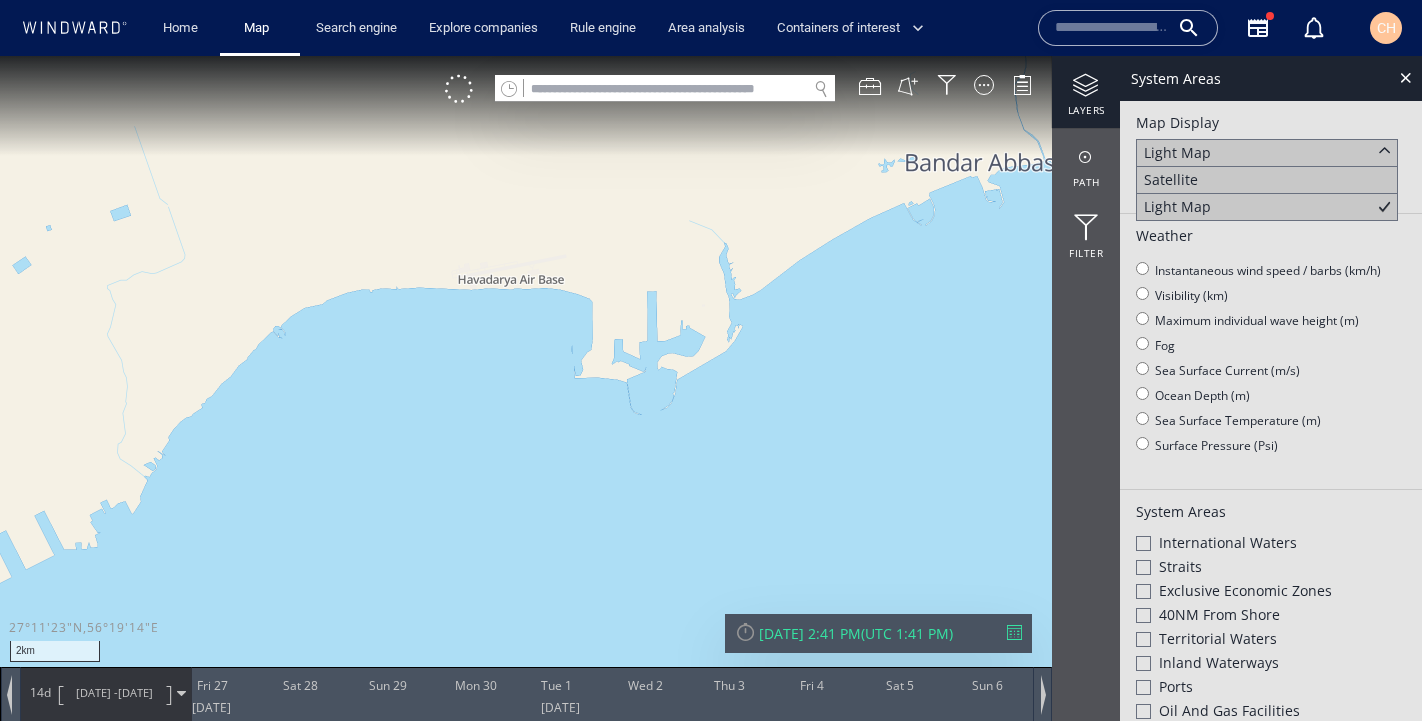 click on "Satellite" 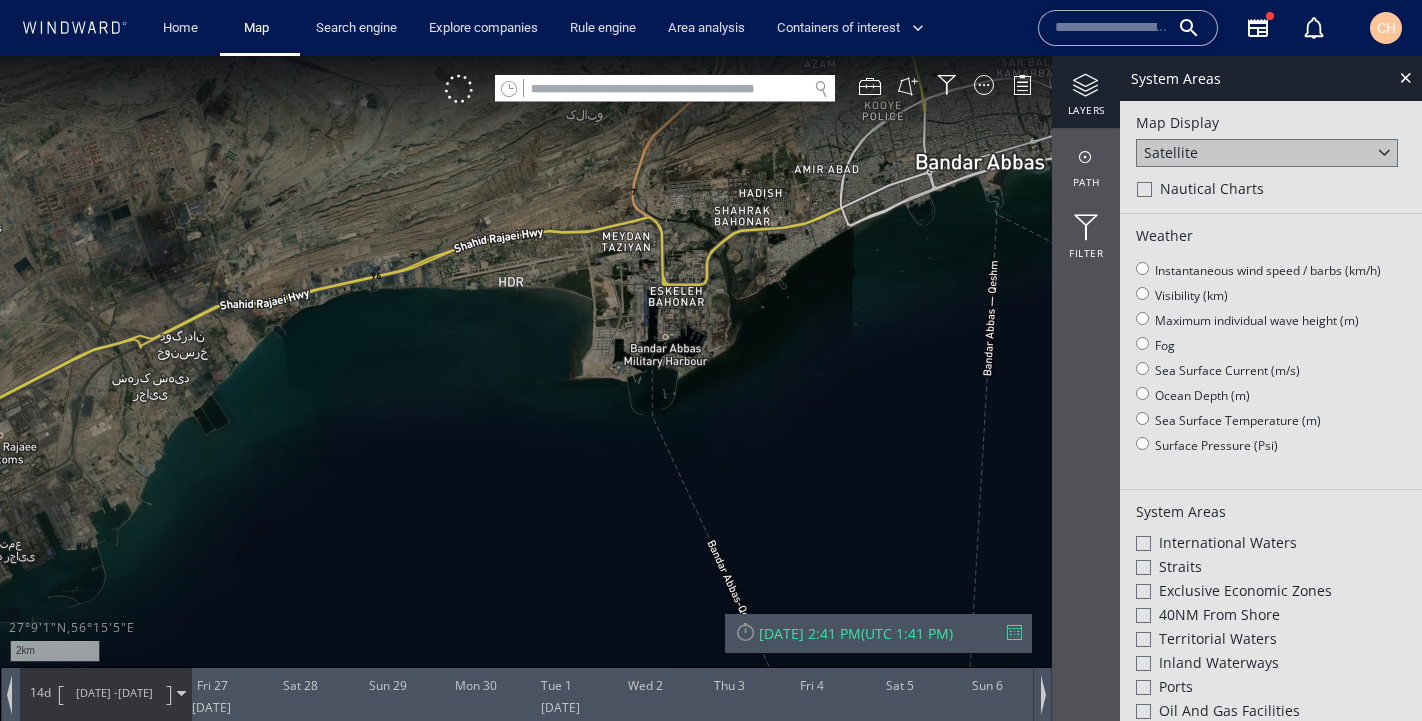 drag, startPoint x: 861, startPoint y: 307, endPoint x: 820, endPoint y: 292, distance: 43.65776 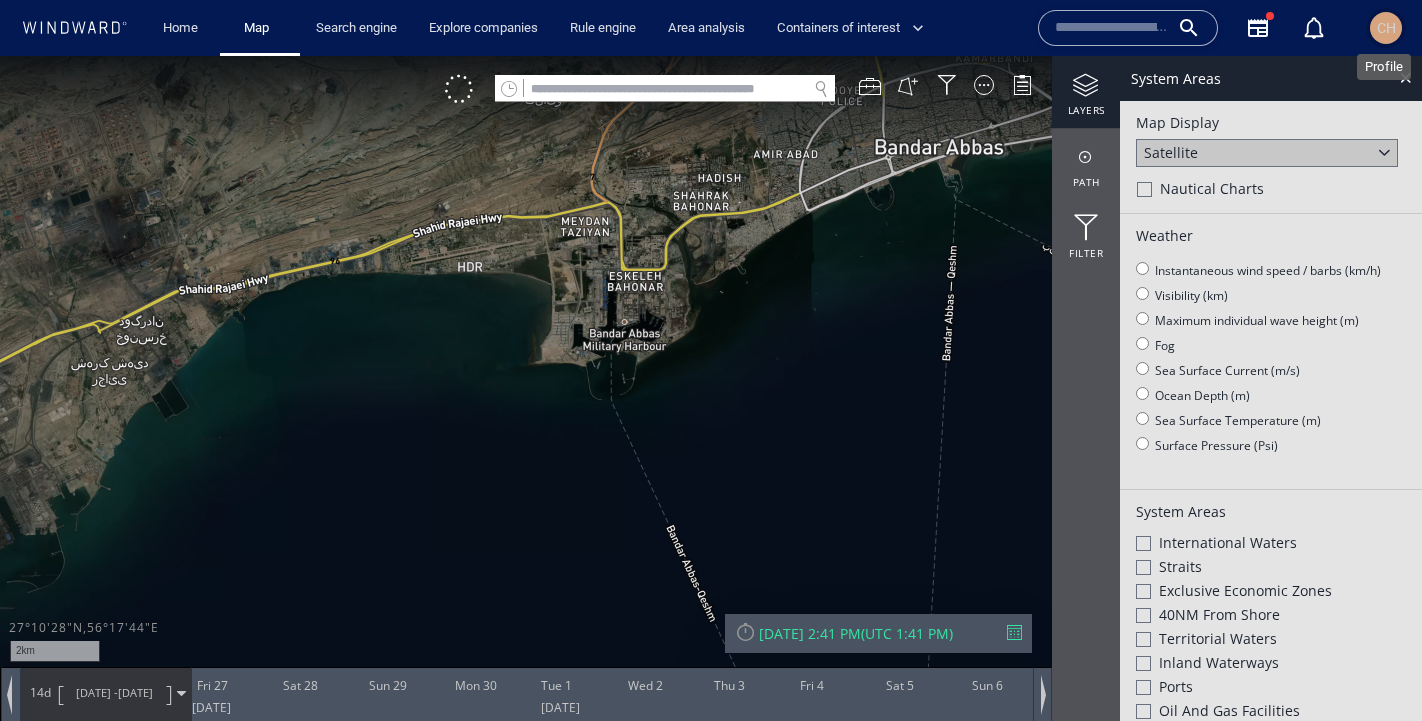 click on "CH" at bounding box center [1386, 28] 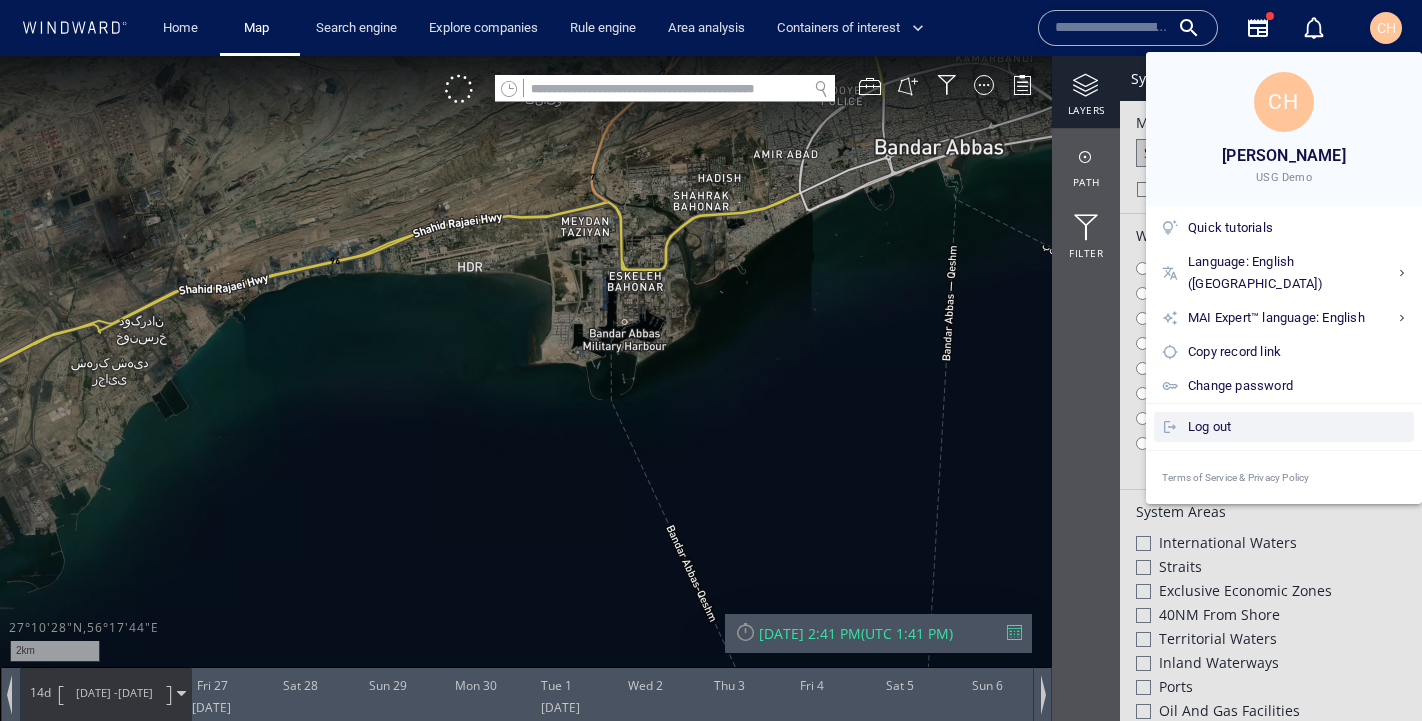 click on "Log out" at bounding box center (1297, 427) 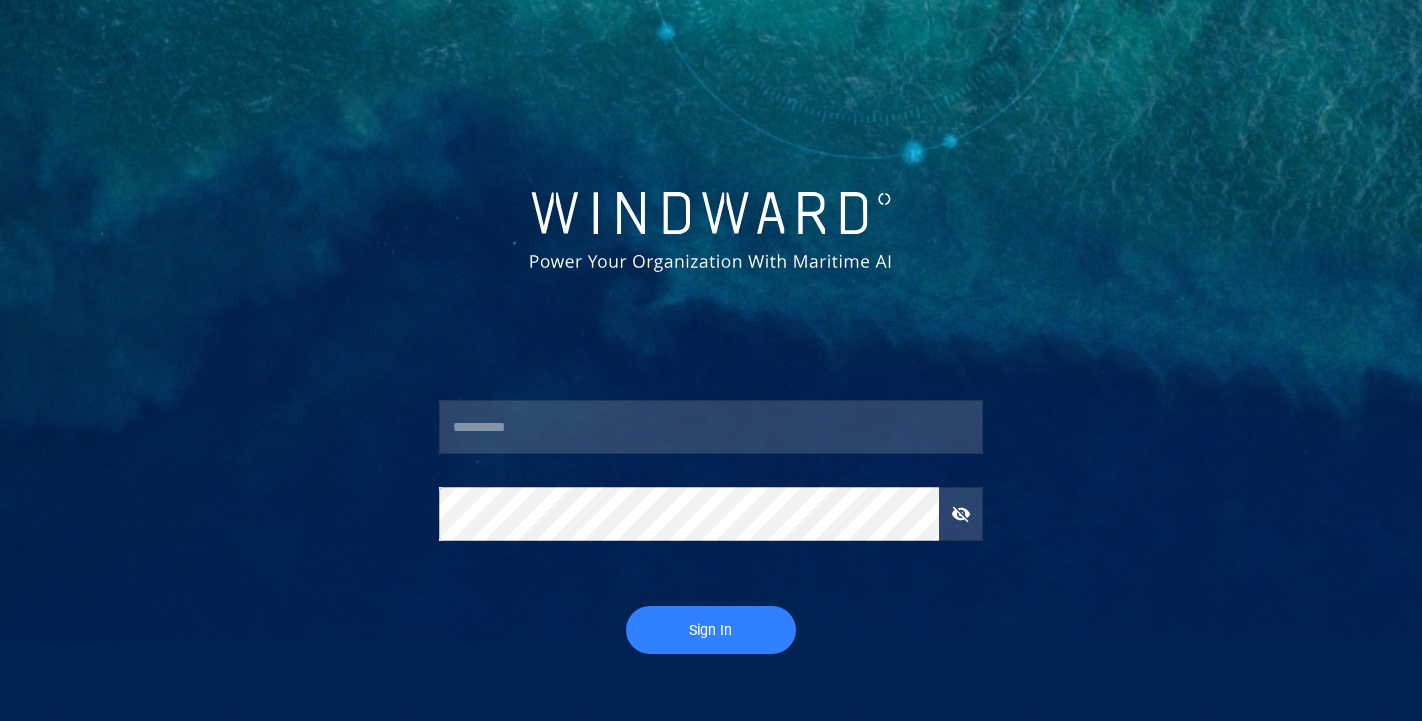 type on "*********" 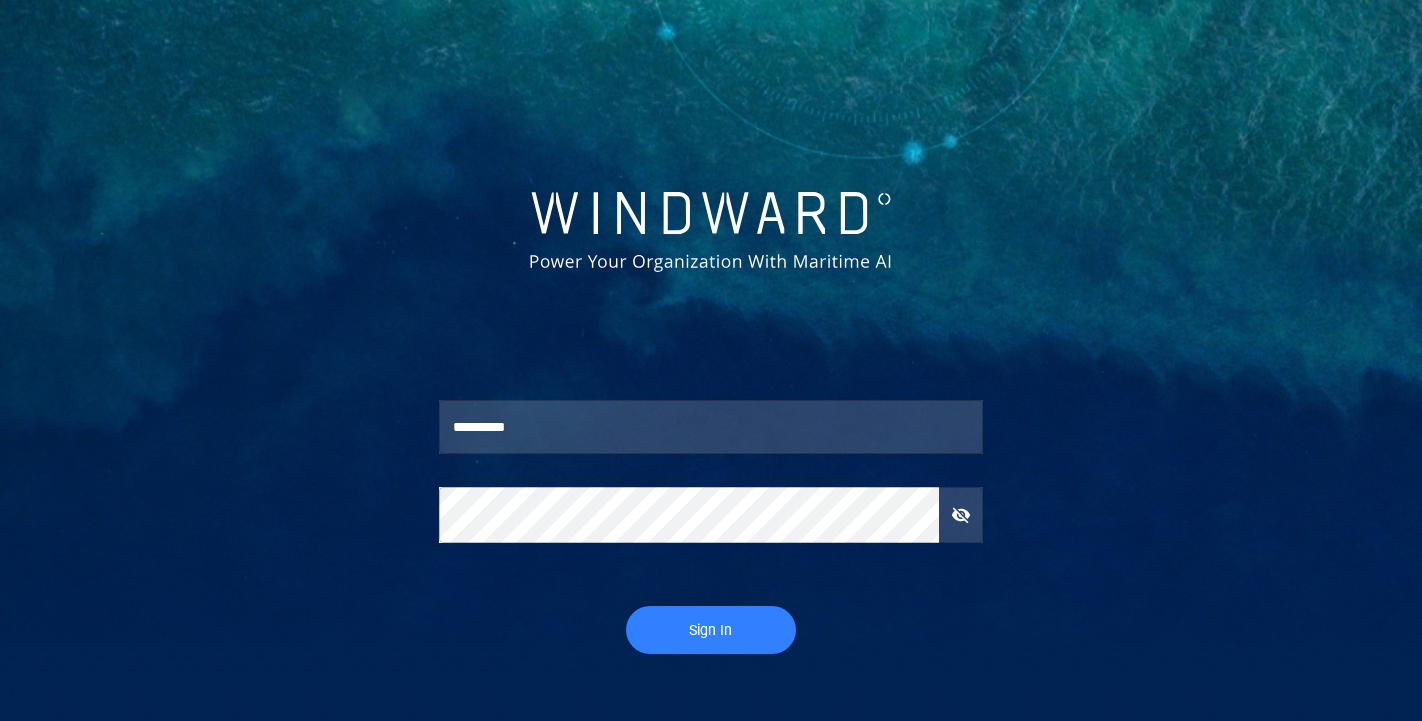 click on "Sign In" at bounding box center (711, 630) 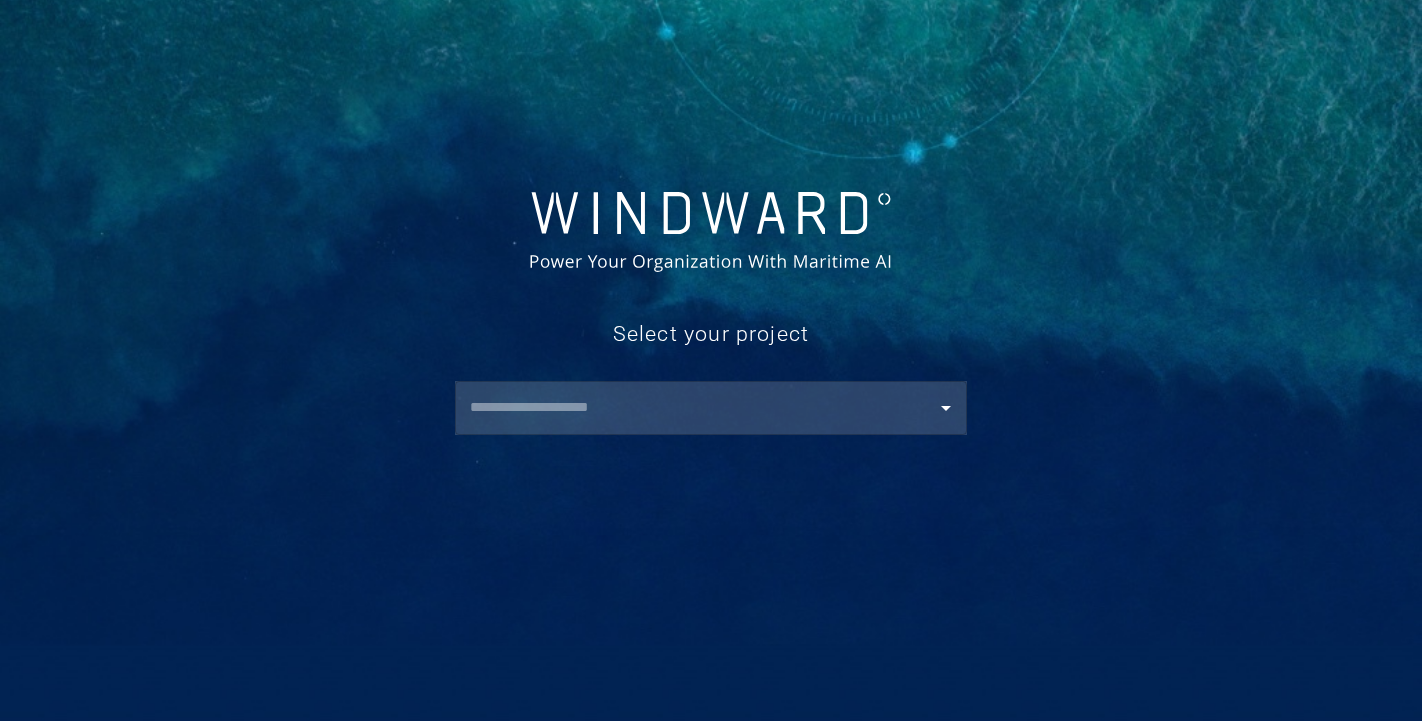 click at bounding box center (716, 408) 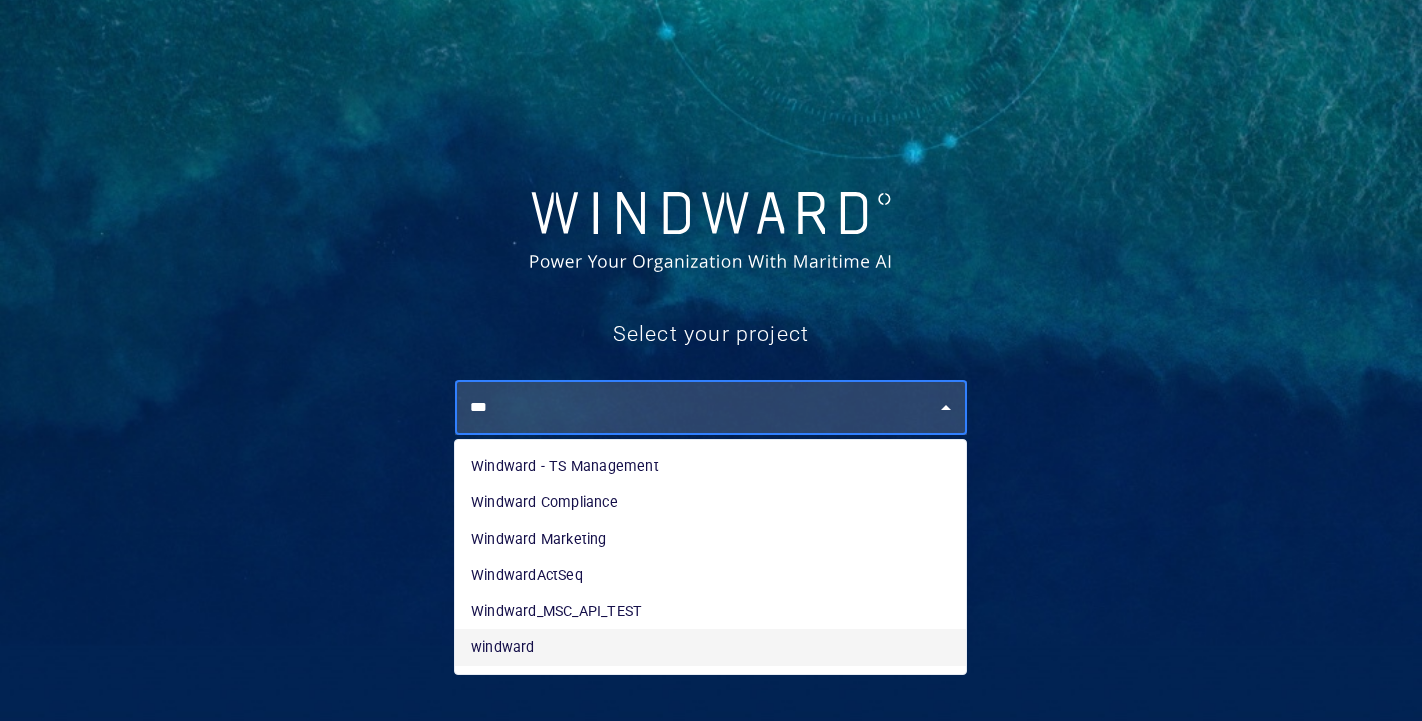 click on "windward" at bounding box center [710, 647] 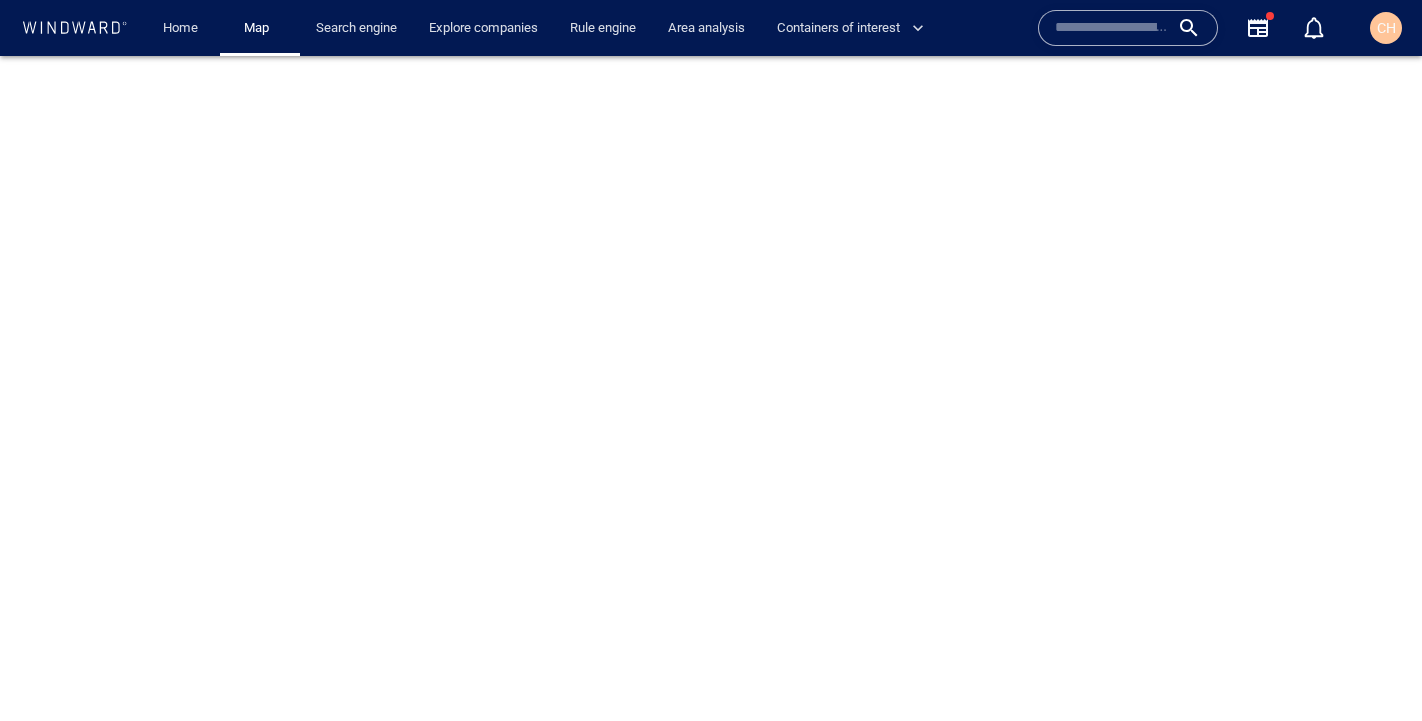 scroll, scrollTop: 0, scrollLeft: 0, axis: both 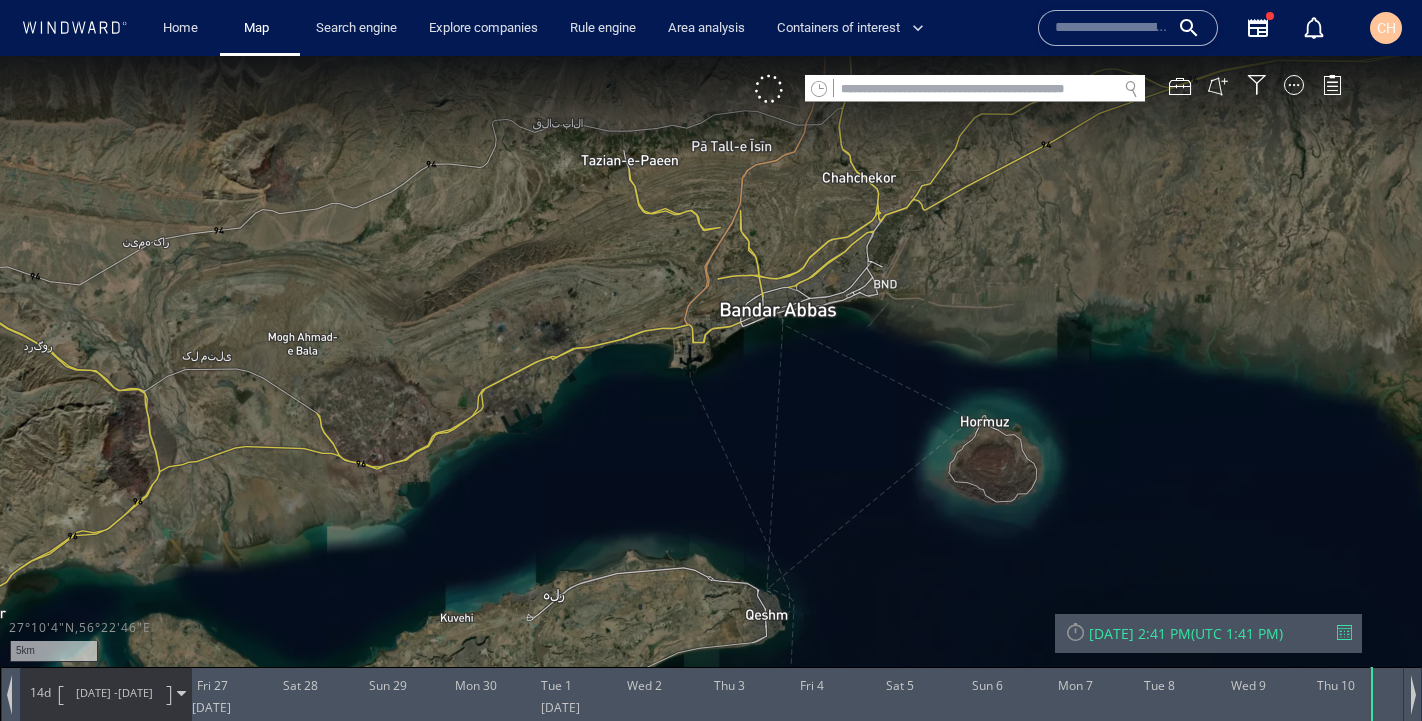 drag, startPoint x: 985, startPoint y: 301, endPoint x: 959, endPoint y: 315, distance: 29.529646 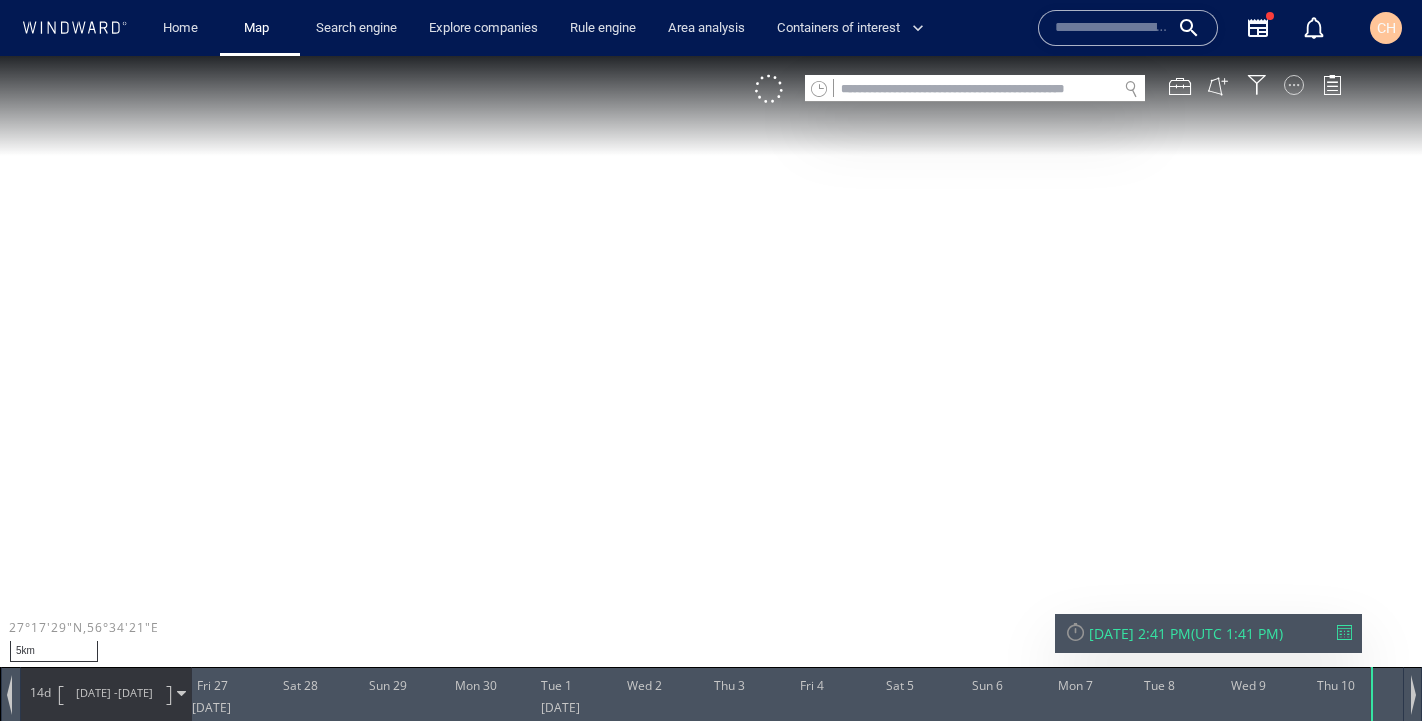 click at bounding box center [1294, 85] 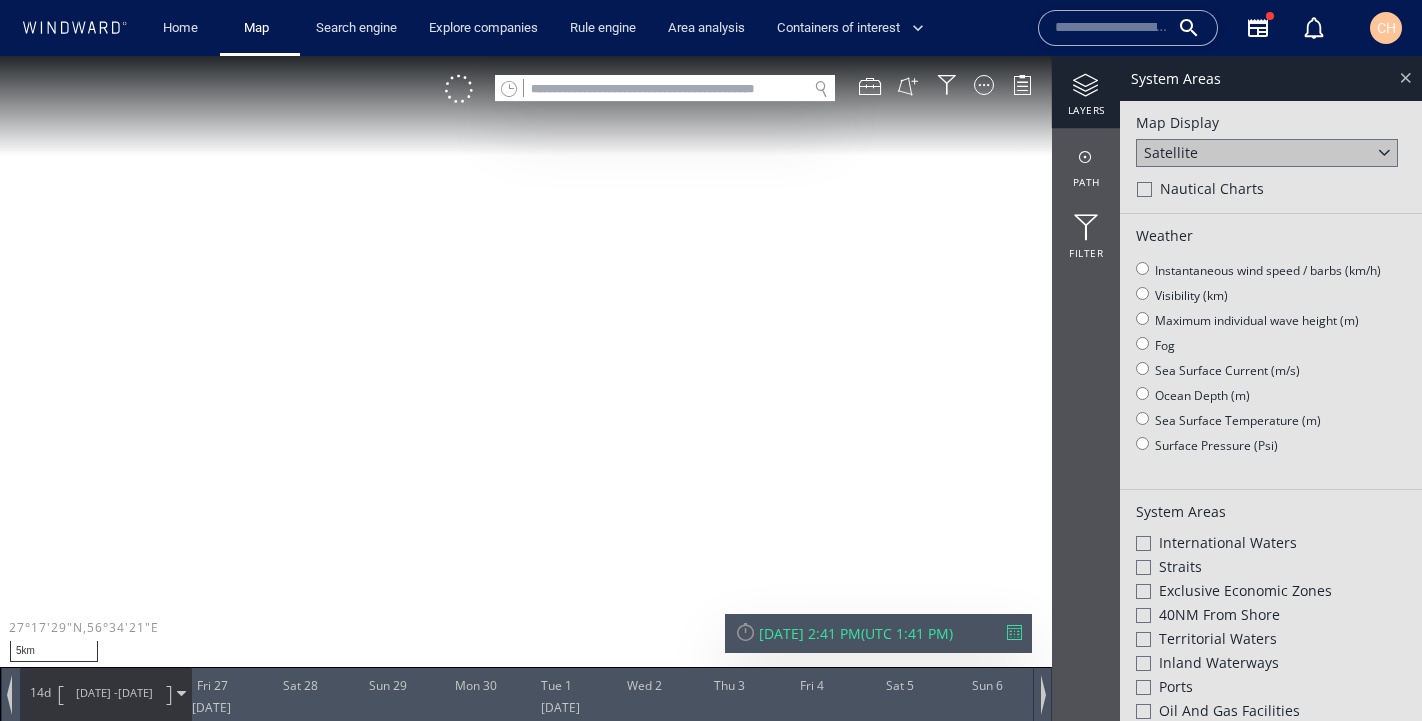 click 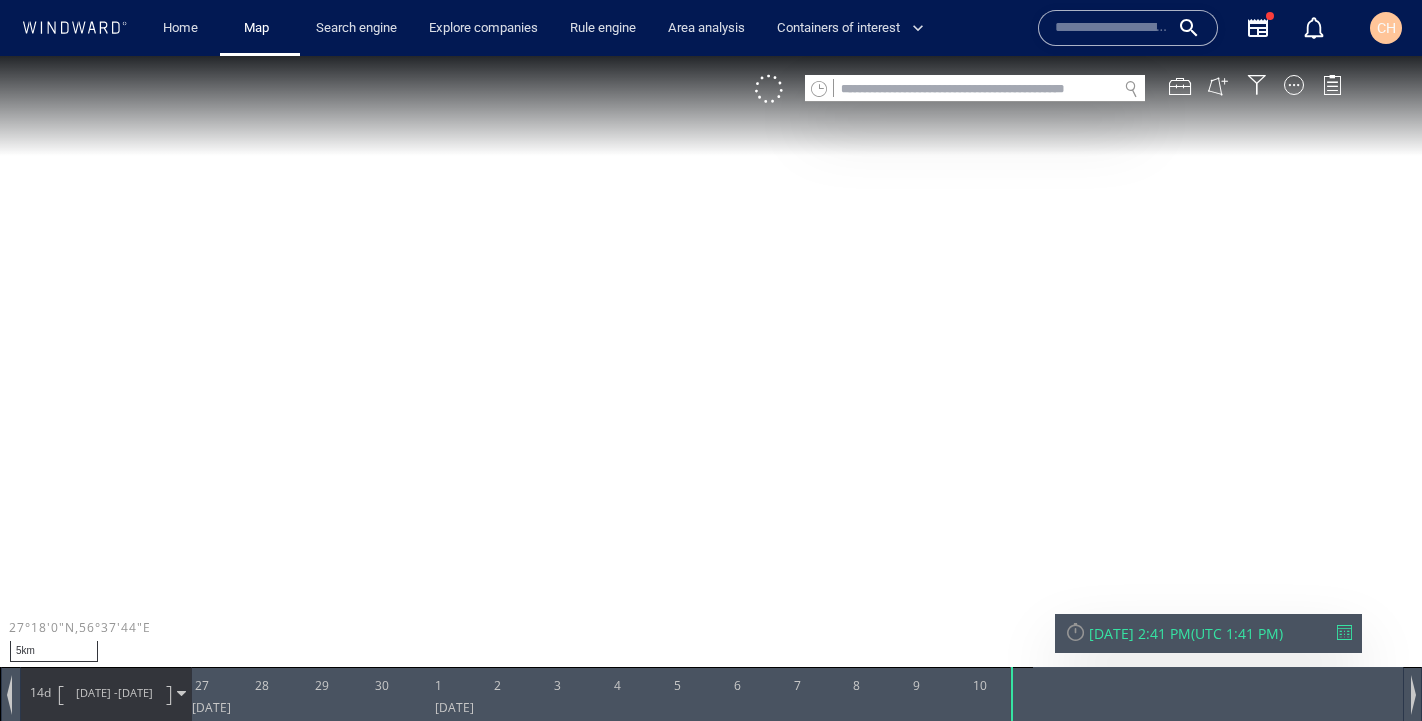 click on "CH" at bounding box center [1386, 28] 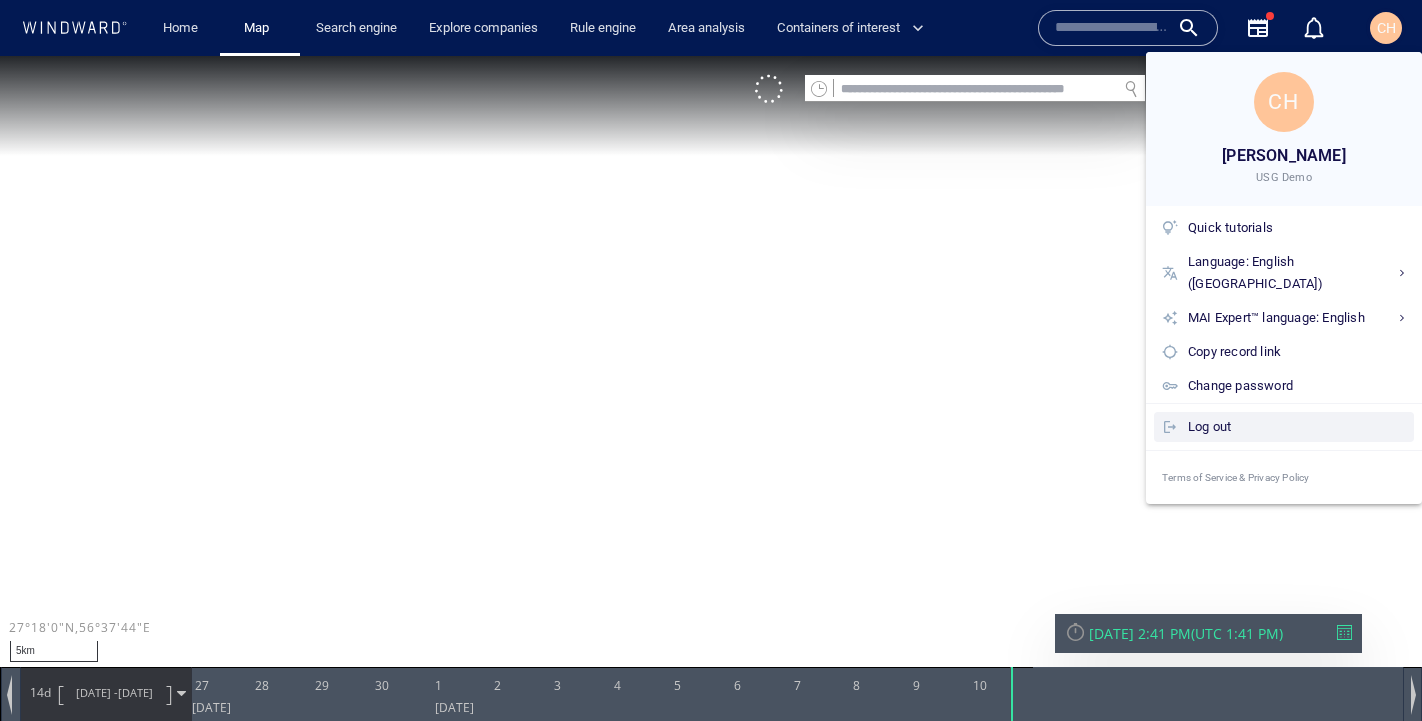 drag, startPoint x: 1228, startPoint y: 407, endPoint x: 1218, endPoint y: 405, distance: 10.198039 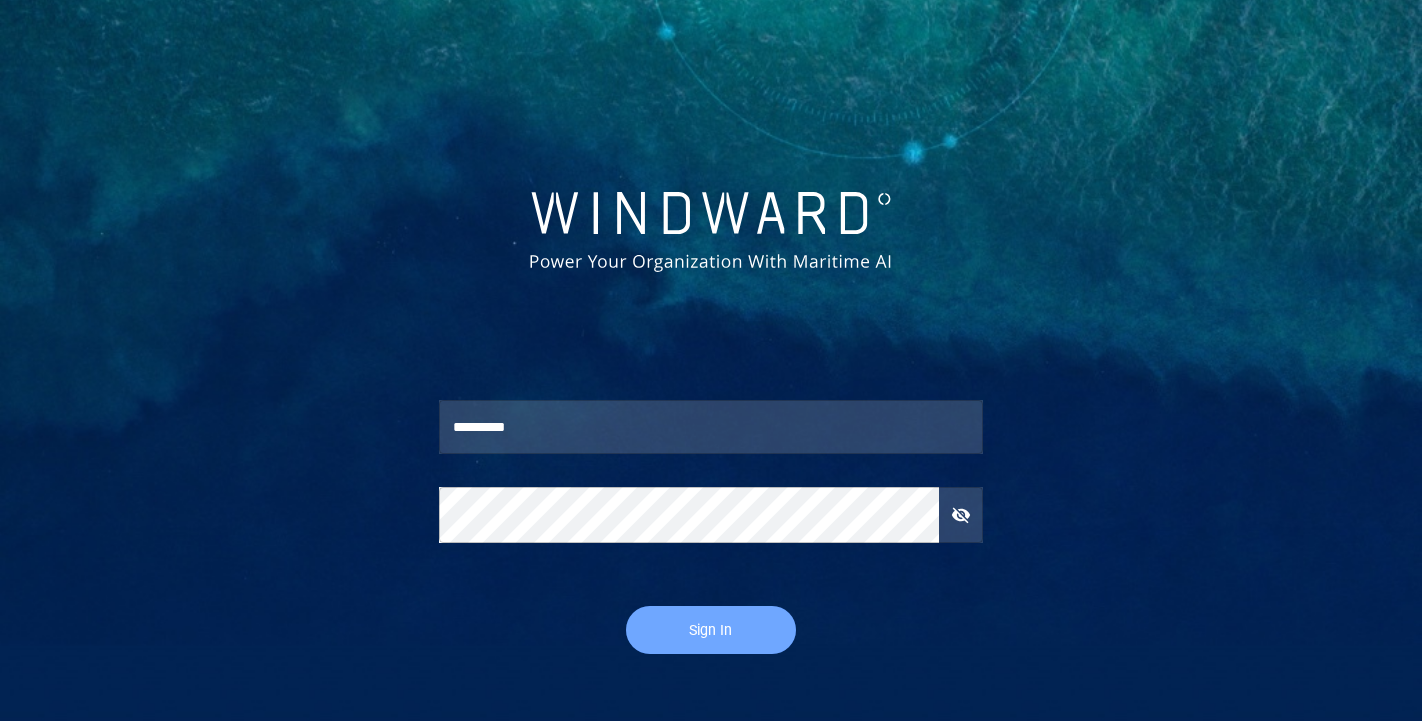 click on "Sign In" at bounding box center [711, 630] 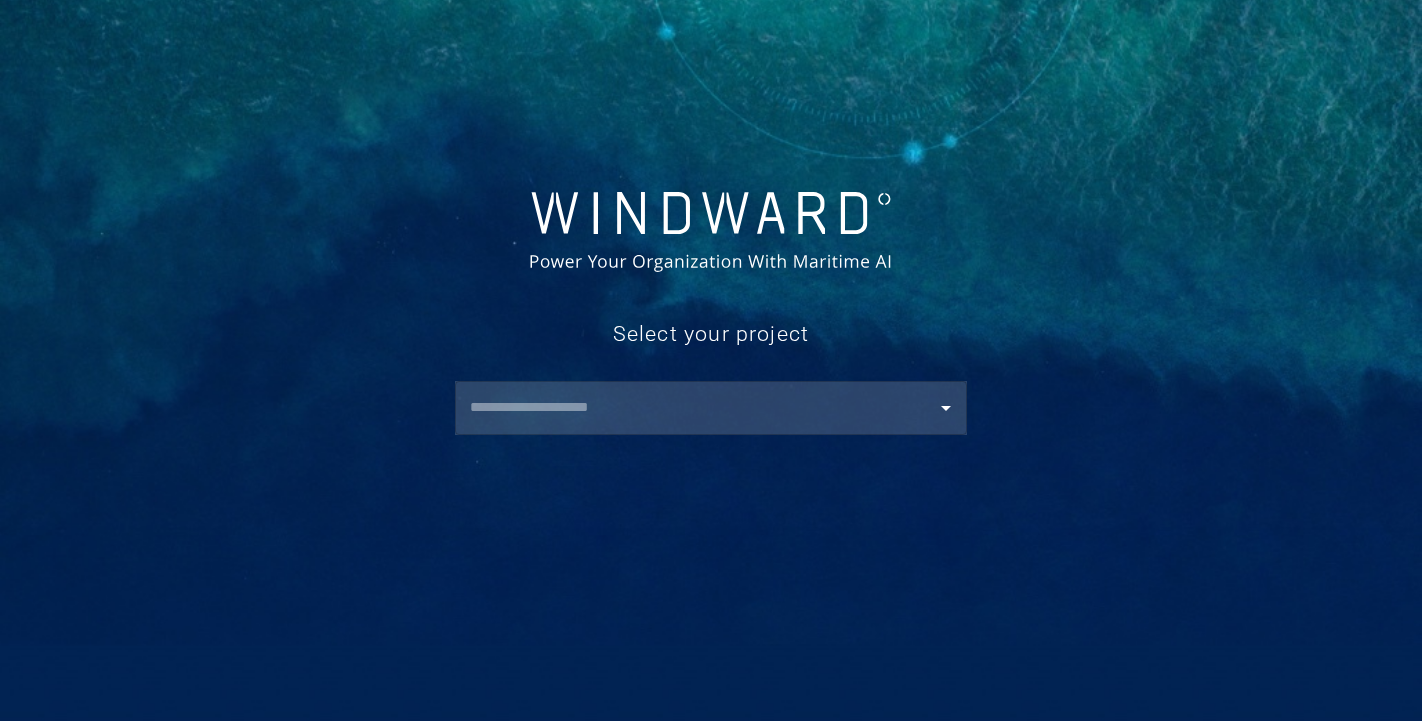 click at bounding box center [716, 408] 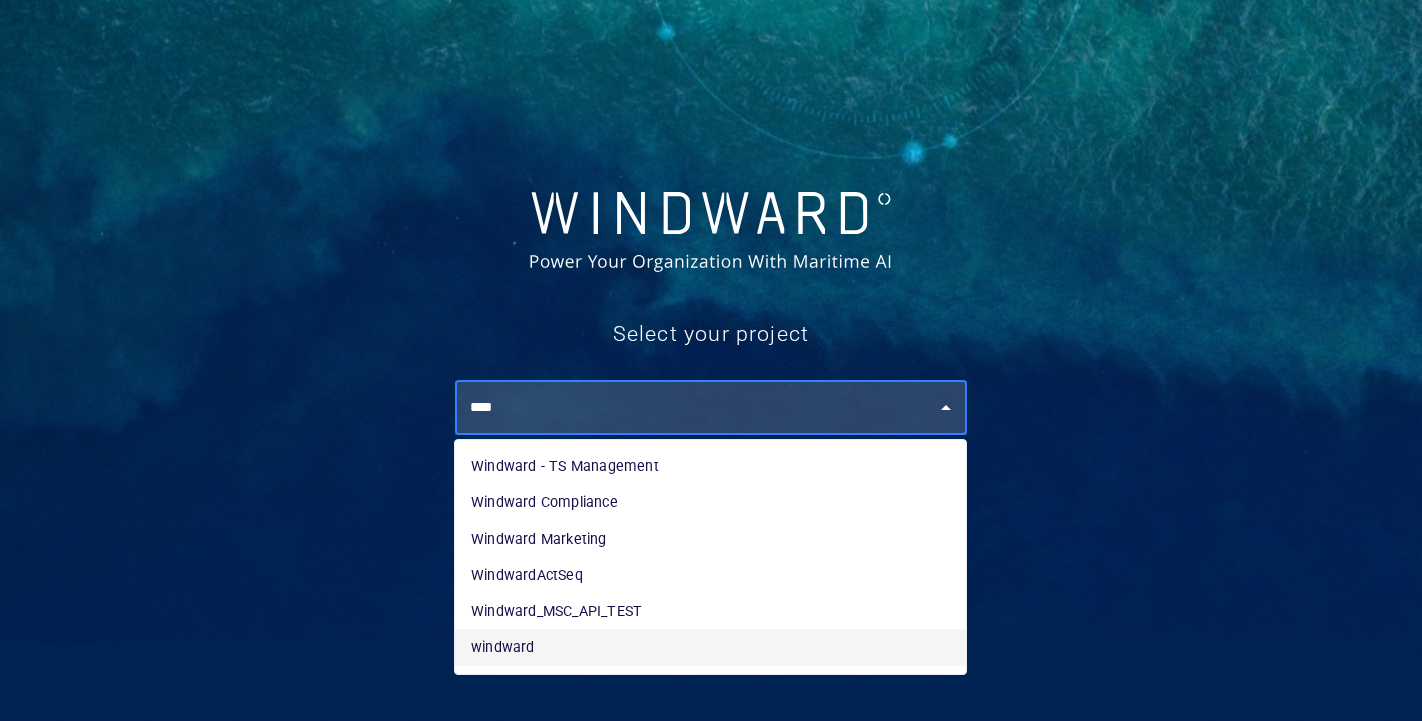 click on "windward" at bounding box center [710, 647] 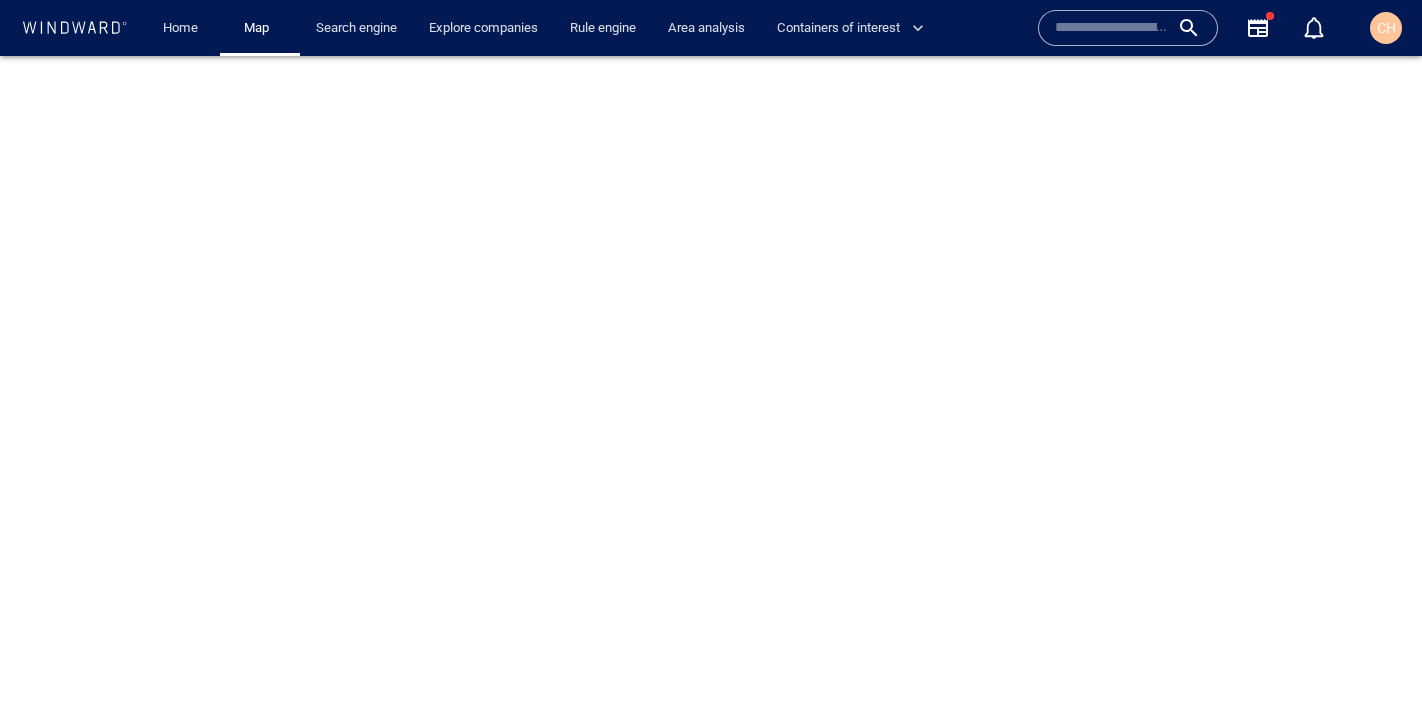 scroll, scrollTop: 0, scrollLeft: 0, axis: both 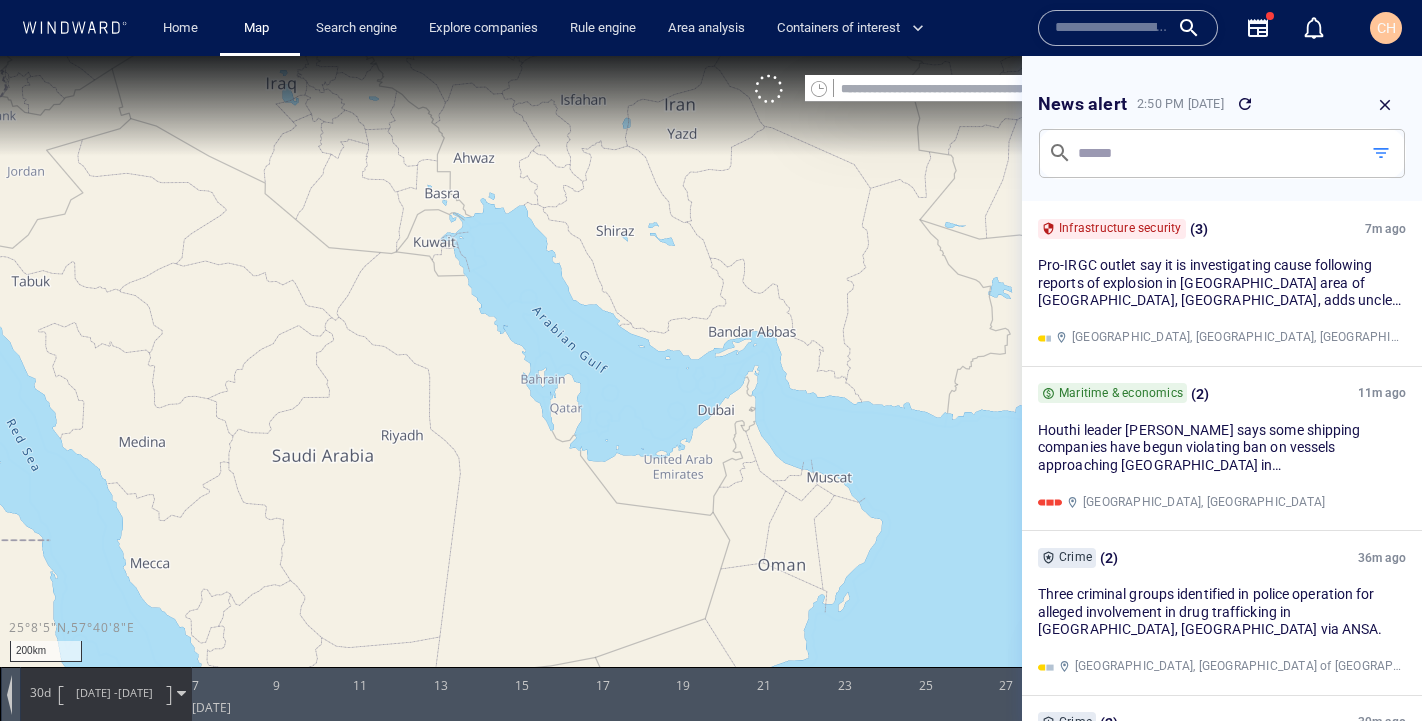 drag, startPoint x: 801, startPoint y: 416, endPoint x: 881, endPoint y: 320, distance: 124.964 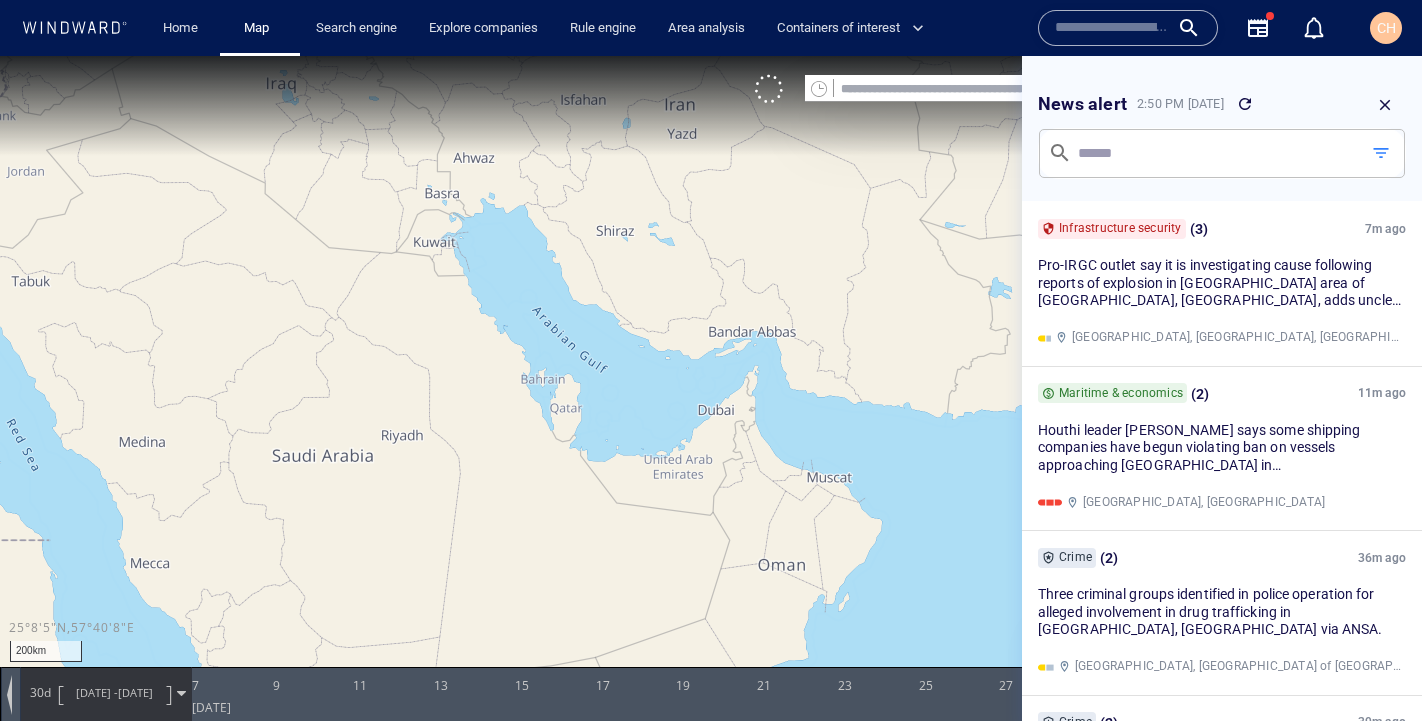 click at bounding box center (711, 378) 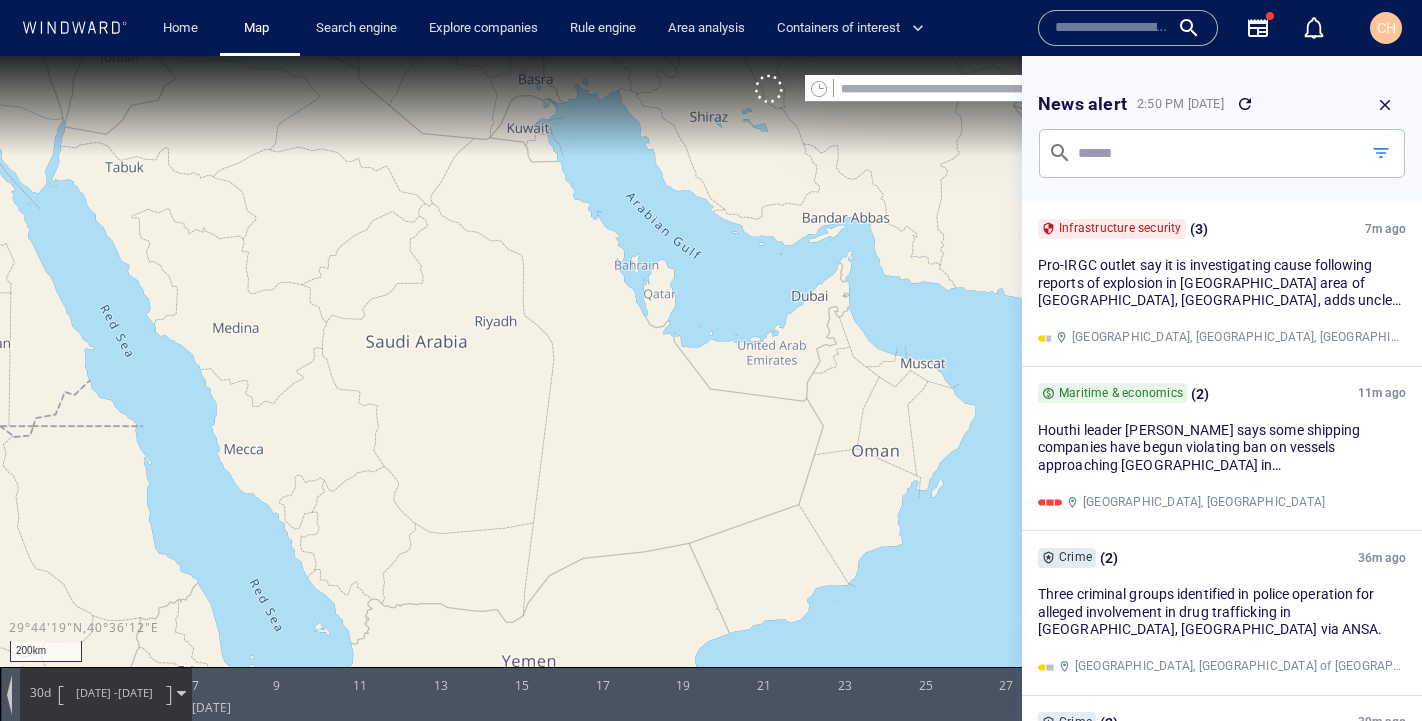 click on "Home" at bounding box center [180, 28] 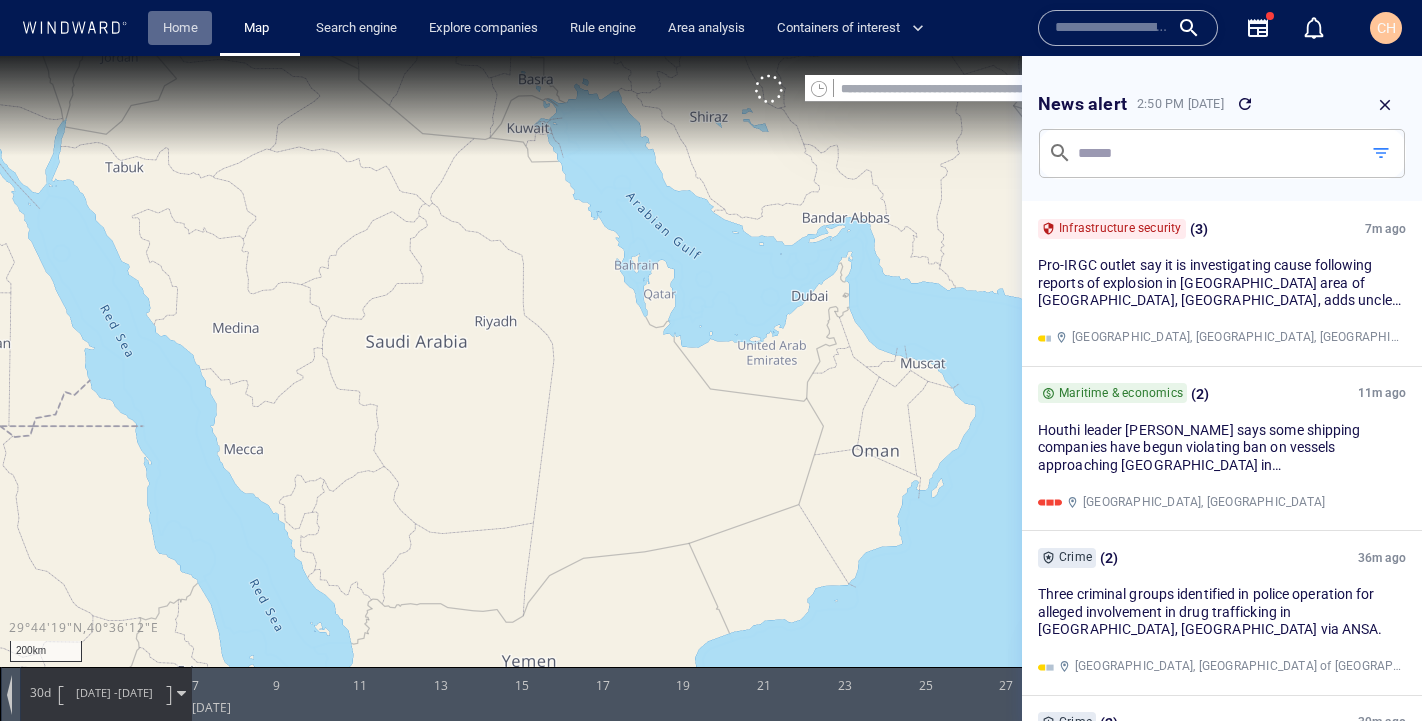 click on "Home" at bounding box center (180, 28) 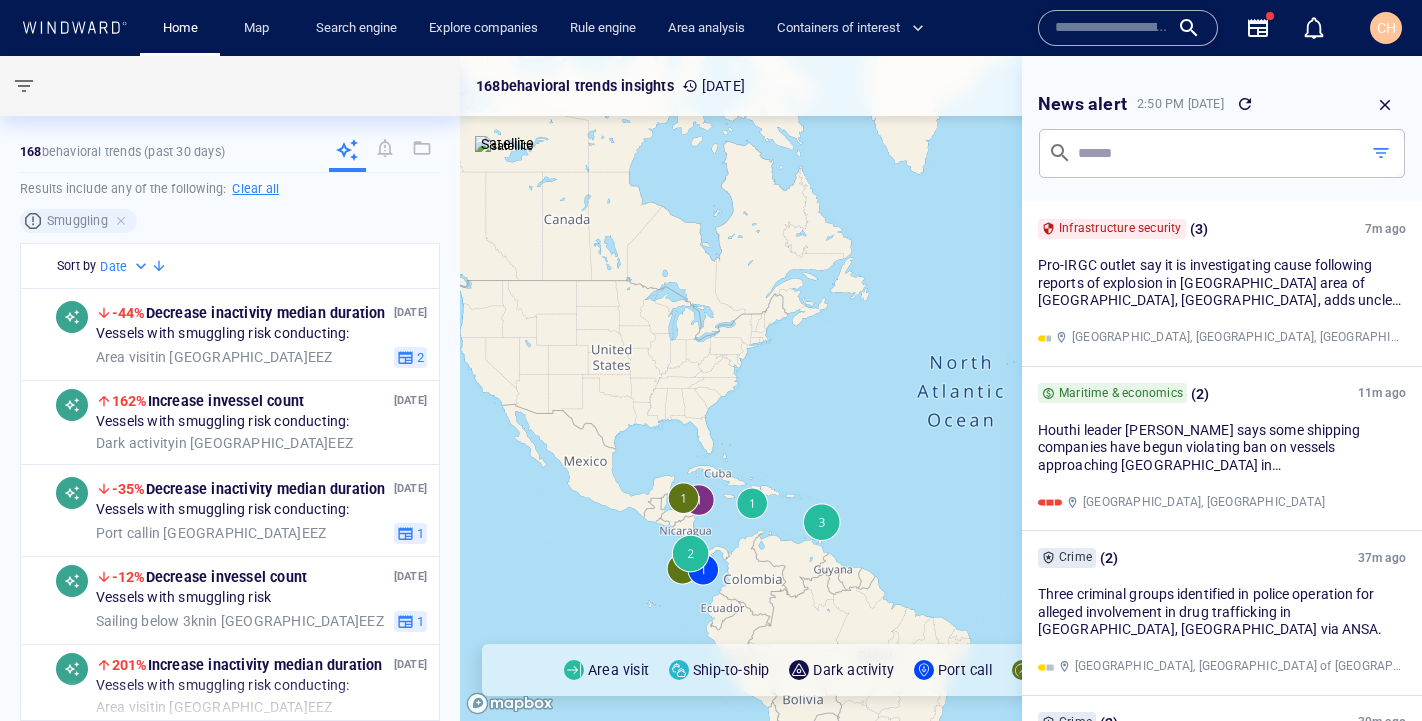 drag, startPoint x: 773, startPoint y: 496, endPoint x: 739, endPoint y: 345, distance: 154.78049 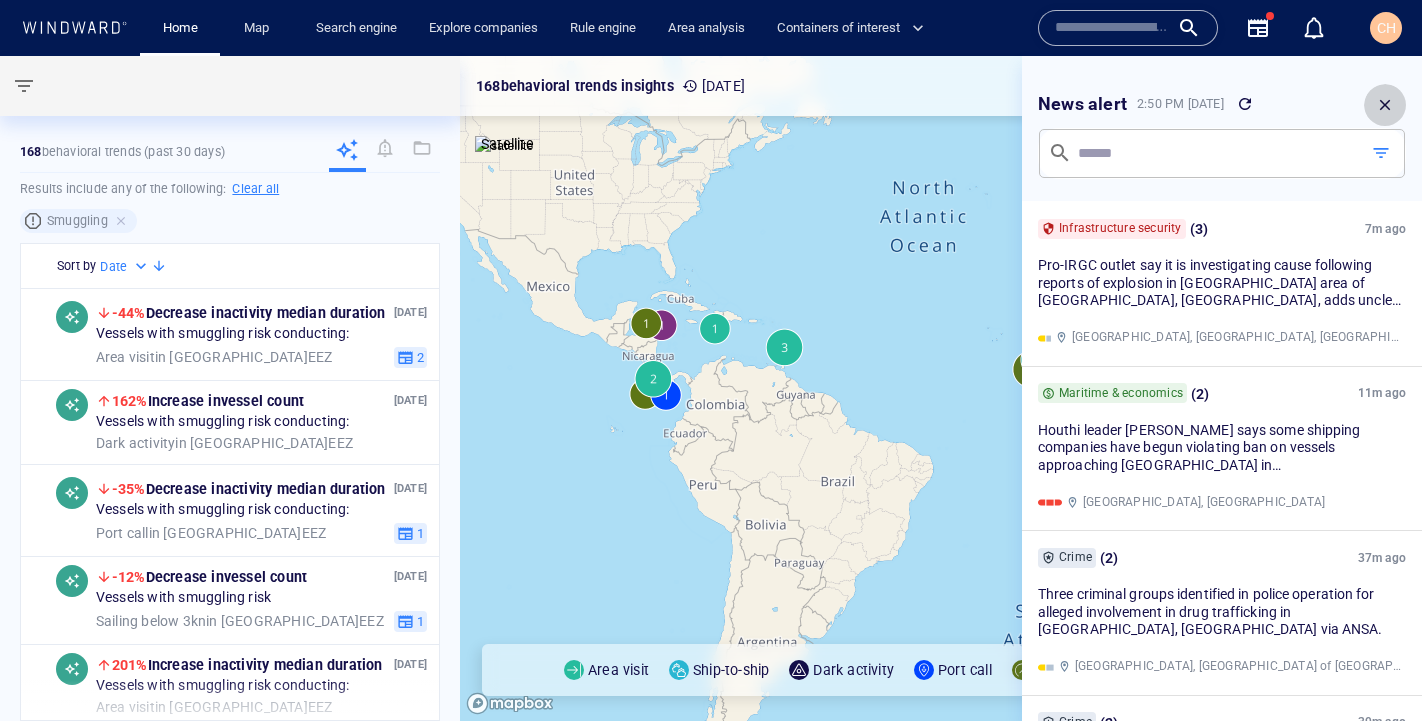 click at bounding box center [1385, 105] 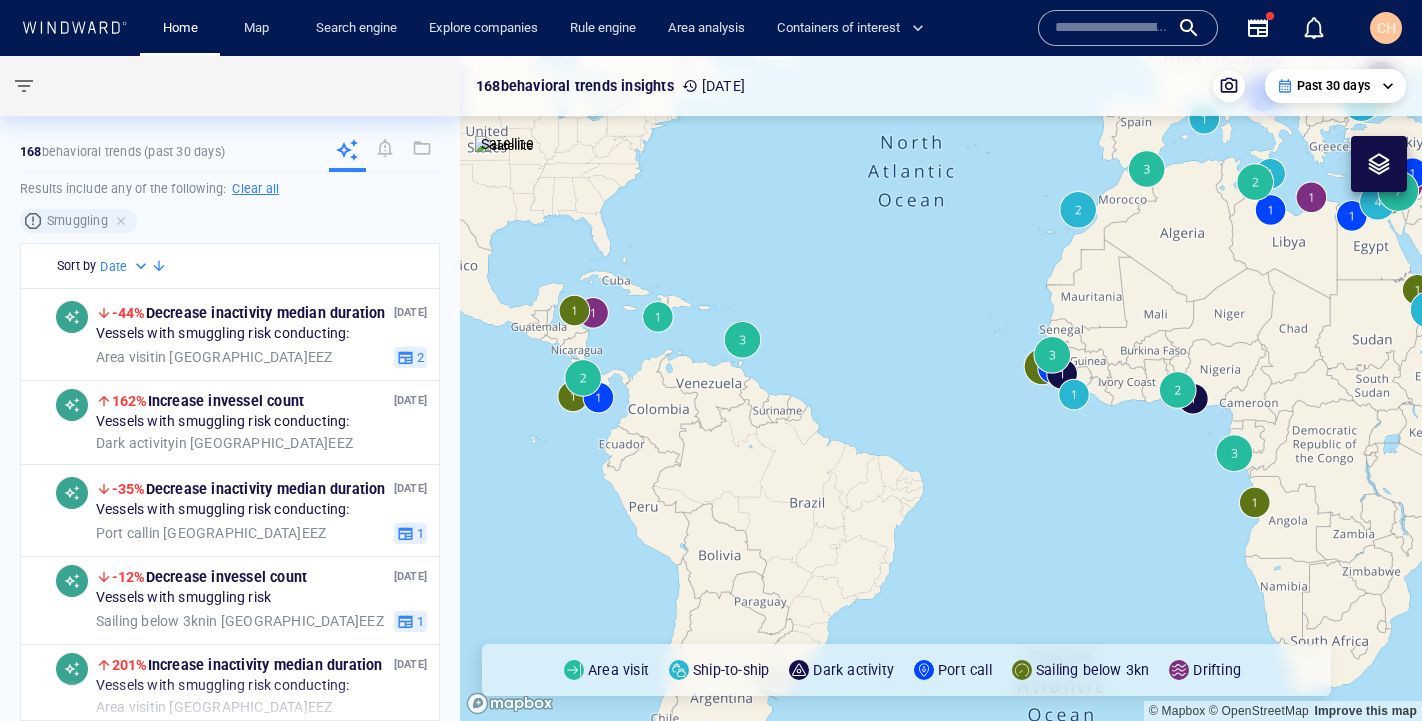 drag, startPoint x: 976, startPoint y: 319, endPoint x: 929, endPoint y: 457, distance: 145.78409 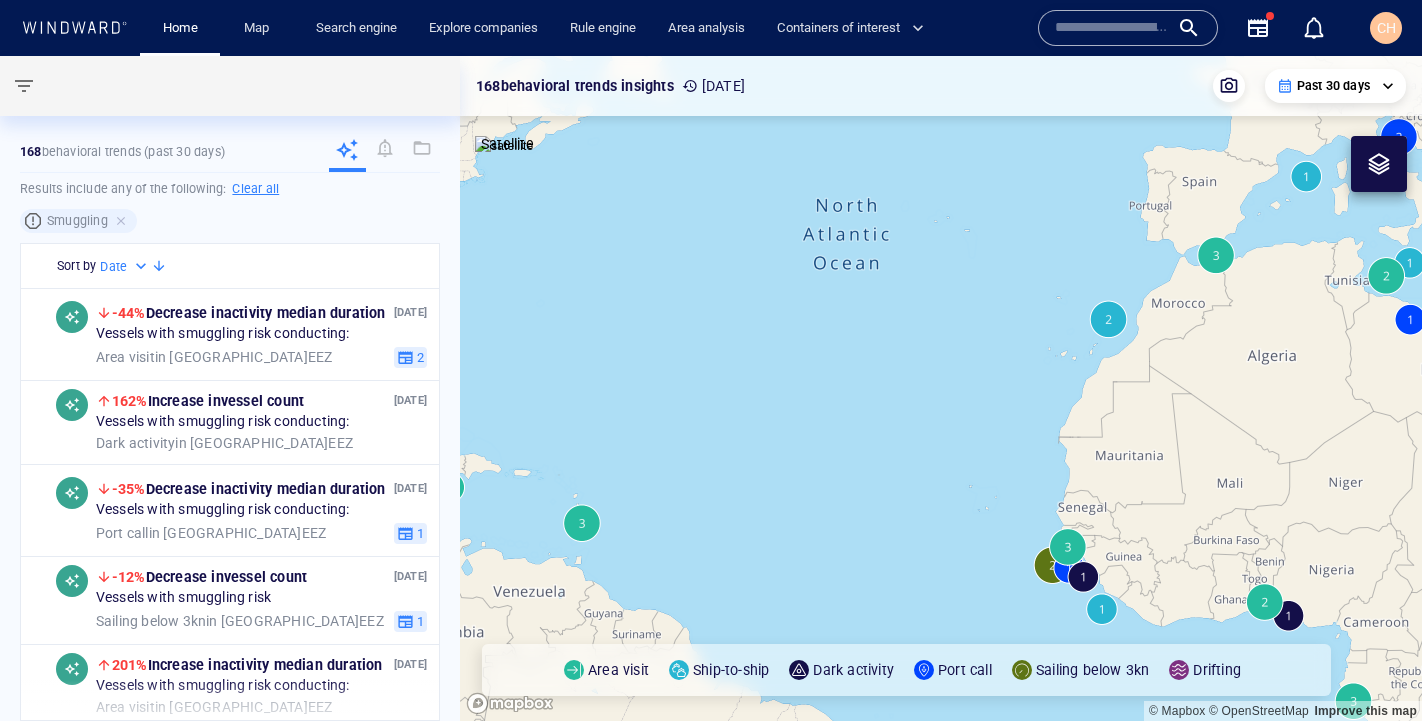 drag, startPoint x: 1026, startPoint y: 362, endPoint x: 1136, endPoint y: 398, distance: 115.74109 